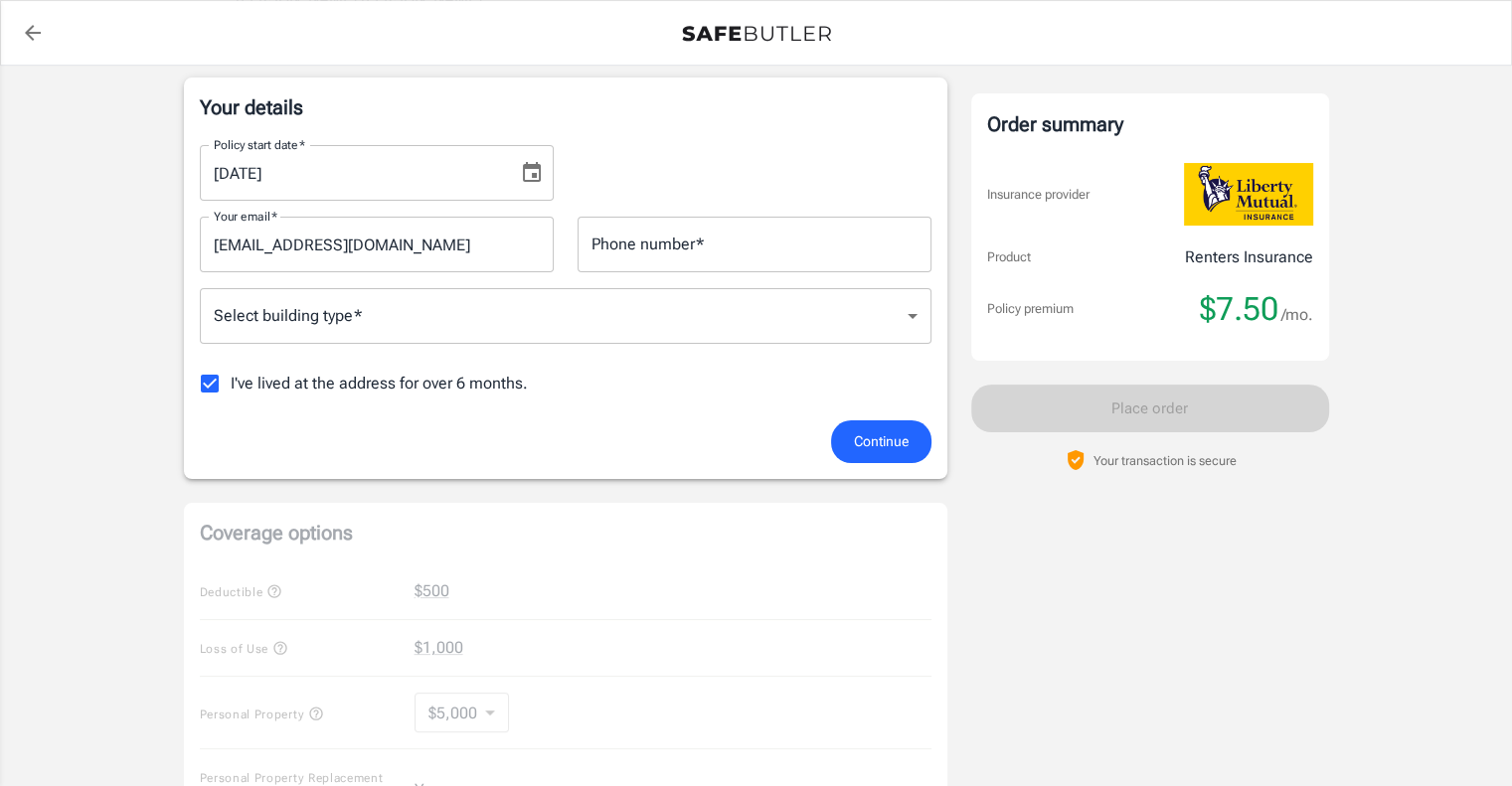 scroll, scrollTop: 358, scrollLeft: 0, axis: vertical 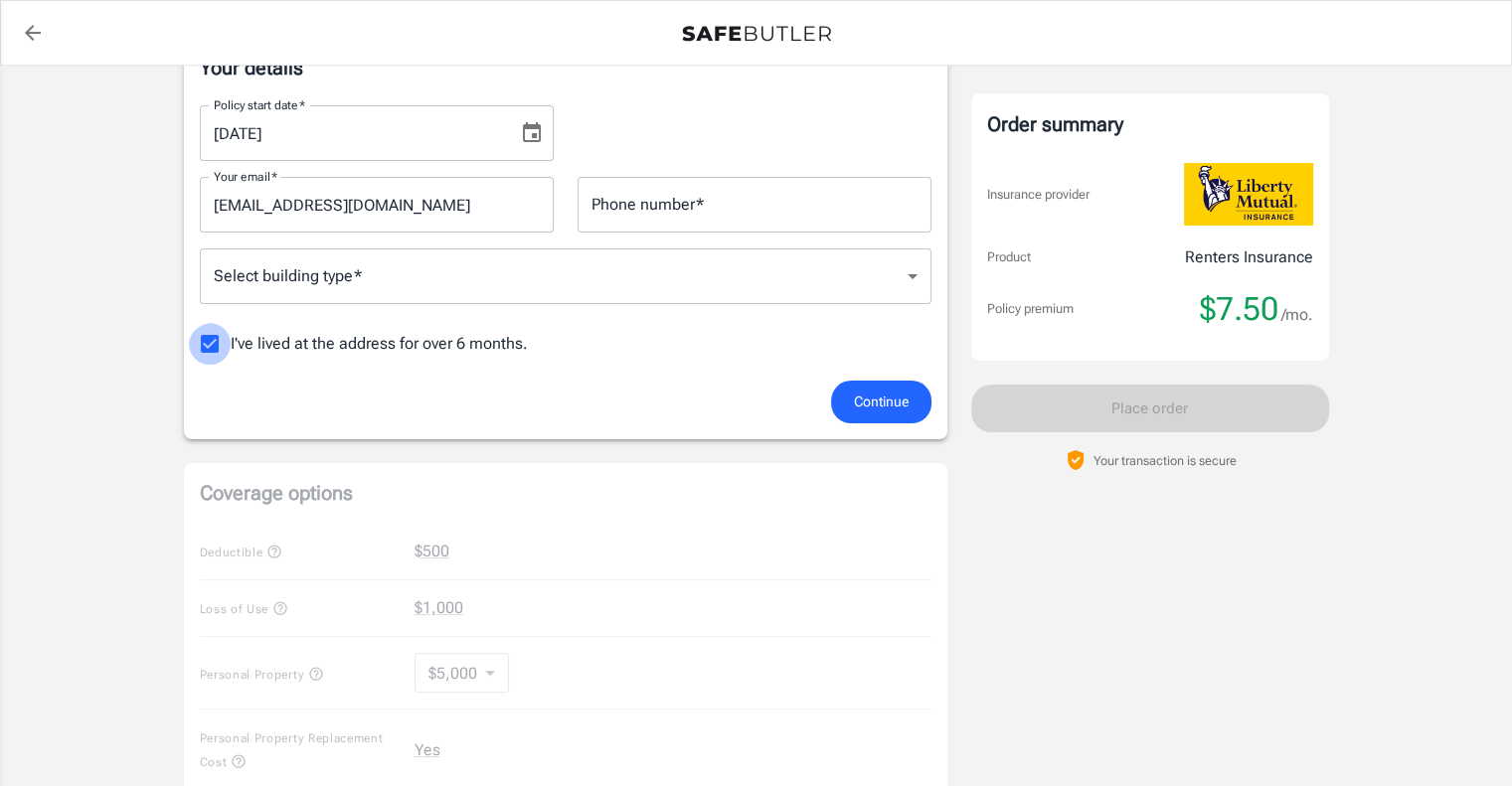click on "I've lived at the address for over 6 months." at bounding box center [210, 344] 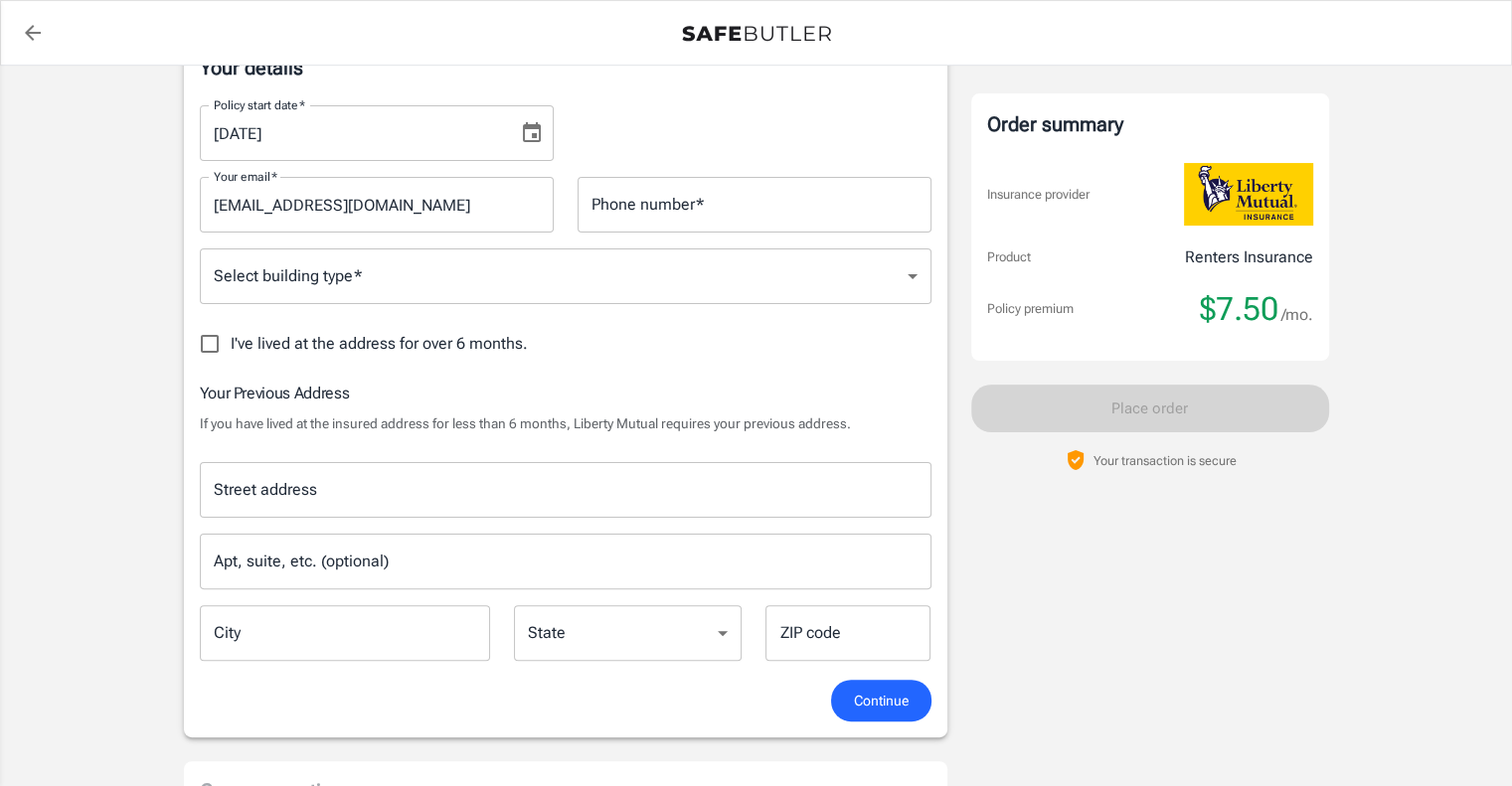 click on "Phone number   *" at bounding box center (755, 205) 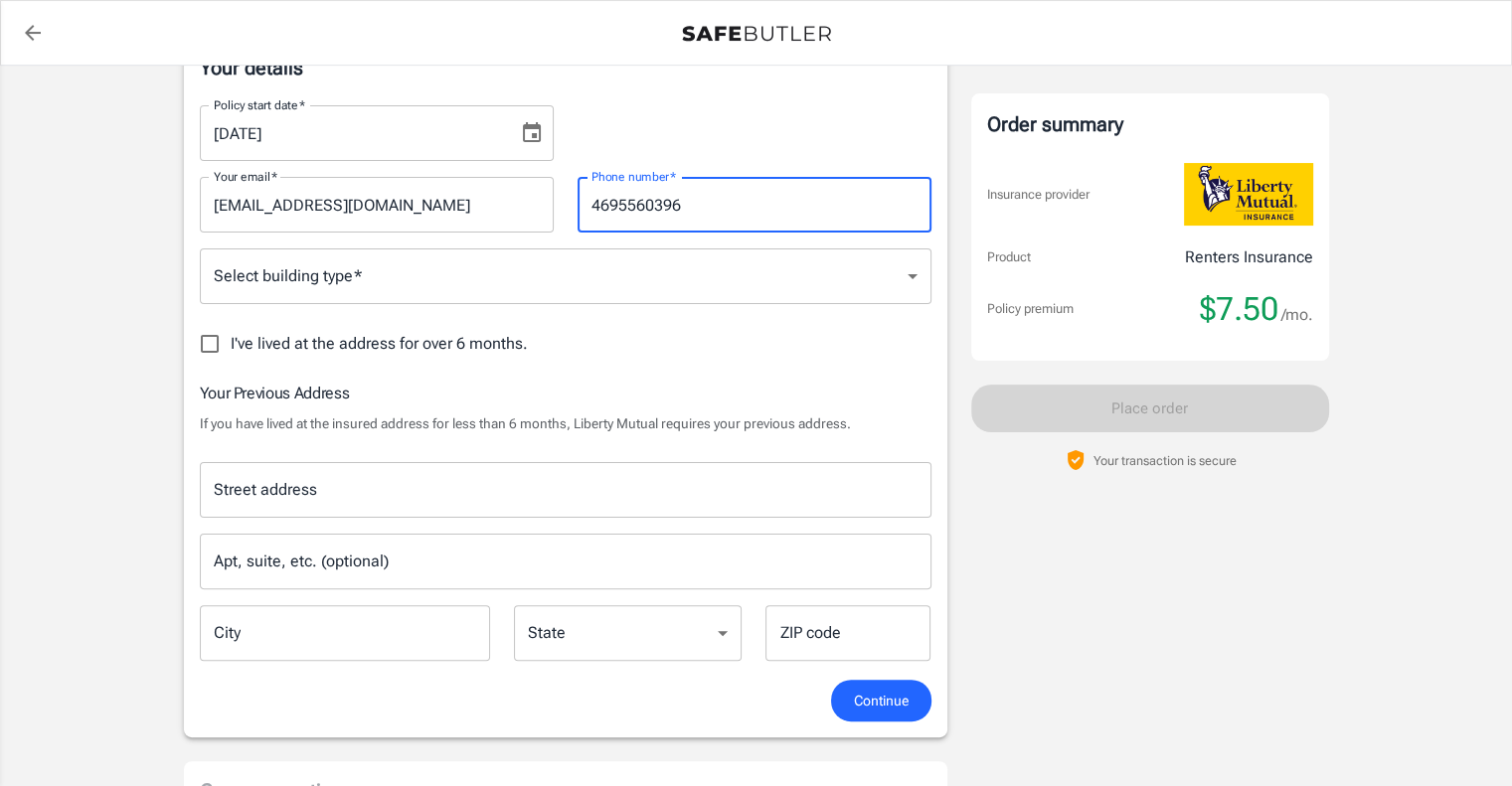 type on "4695560396" 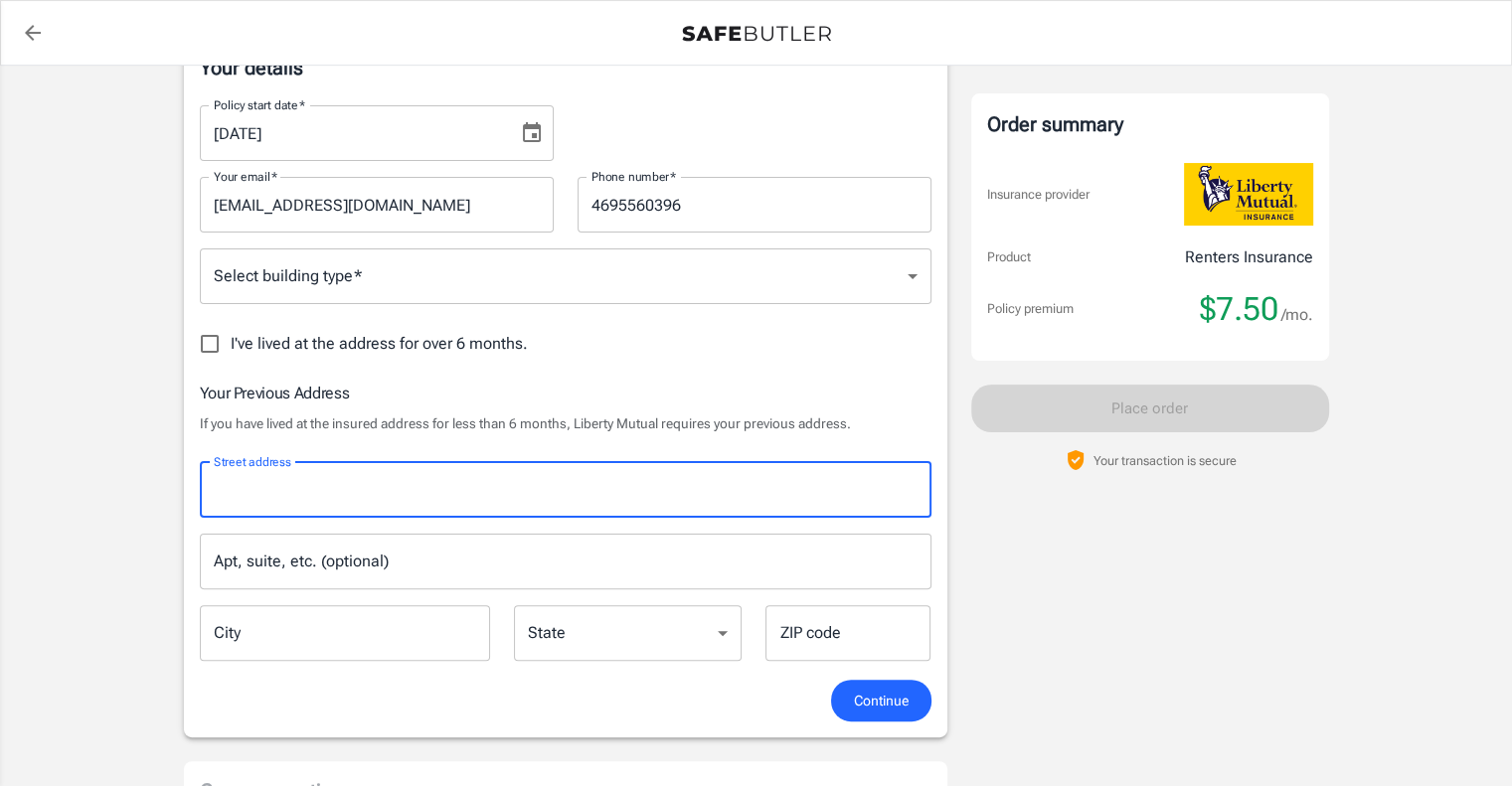 click on "Street address" at bounding box center [566, 490] 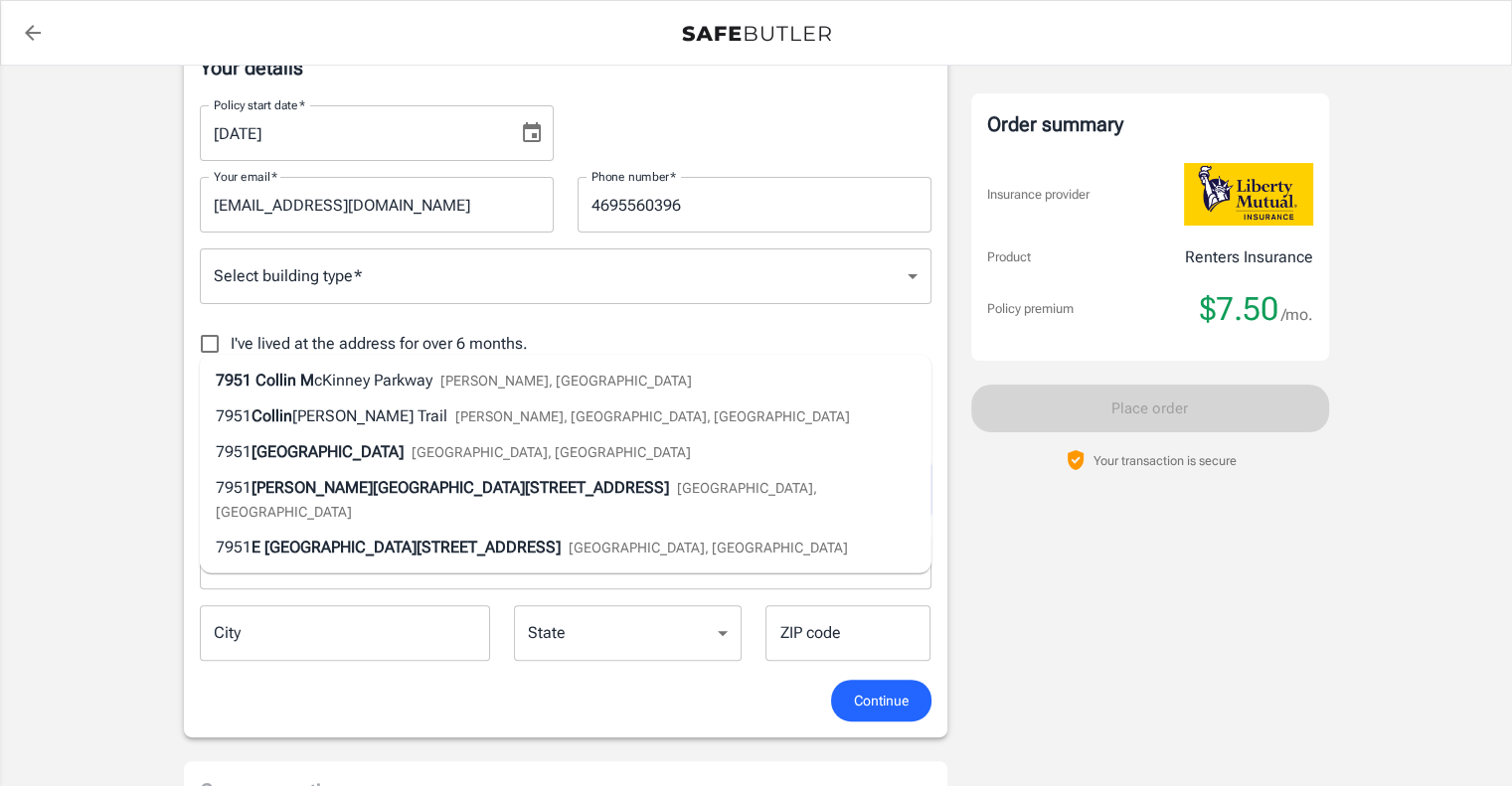 click on "cKinney Parkway" at bounding box center [373, 380] 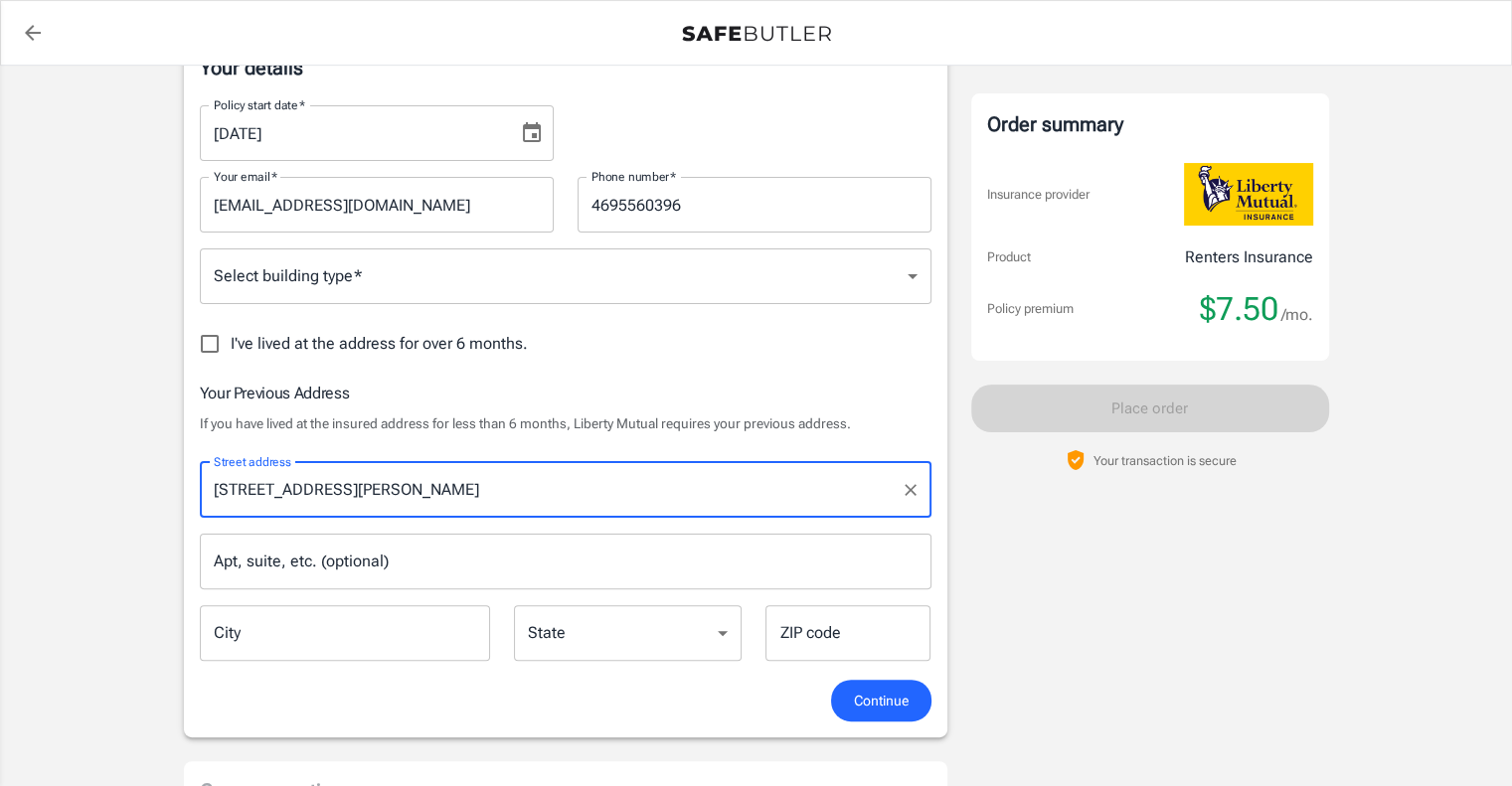 type on "[PERSON_NAME]" 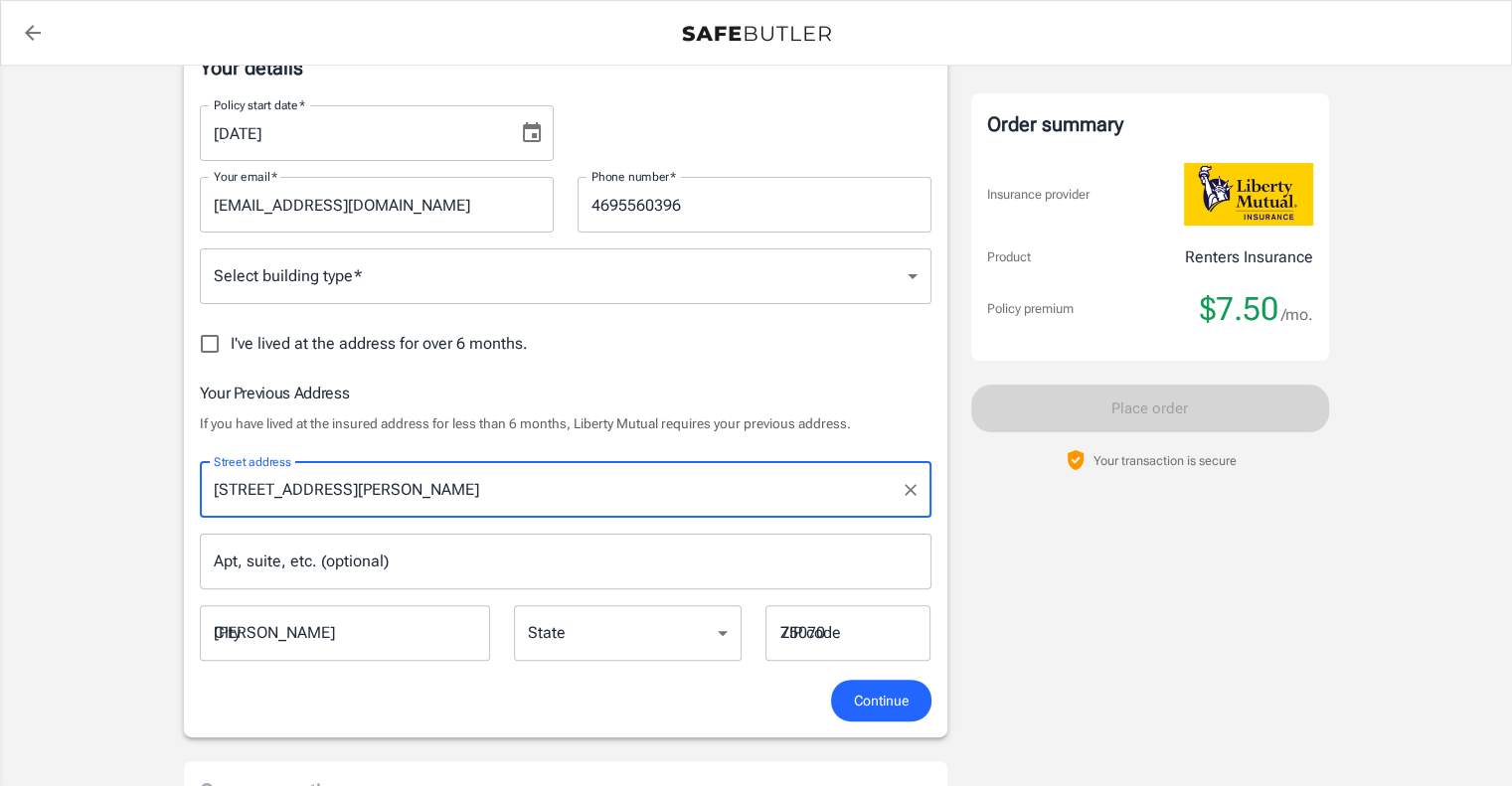 type on "[STREET_ADDRESS][PERSON_NAME]" 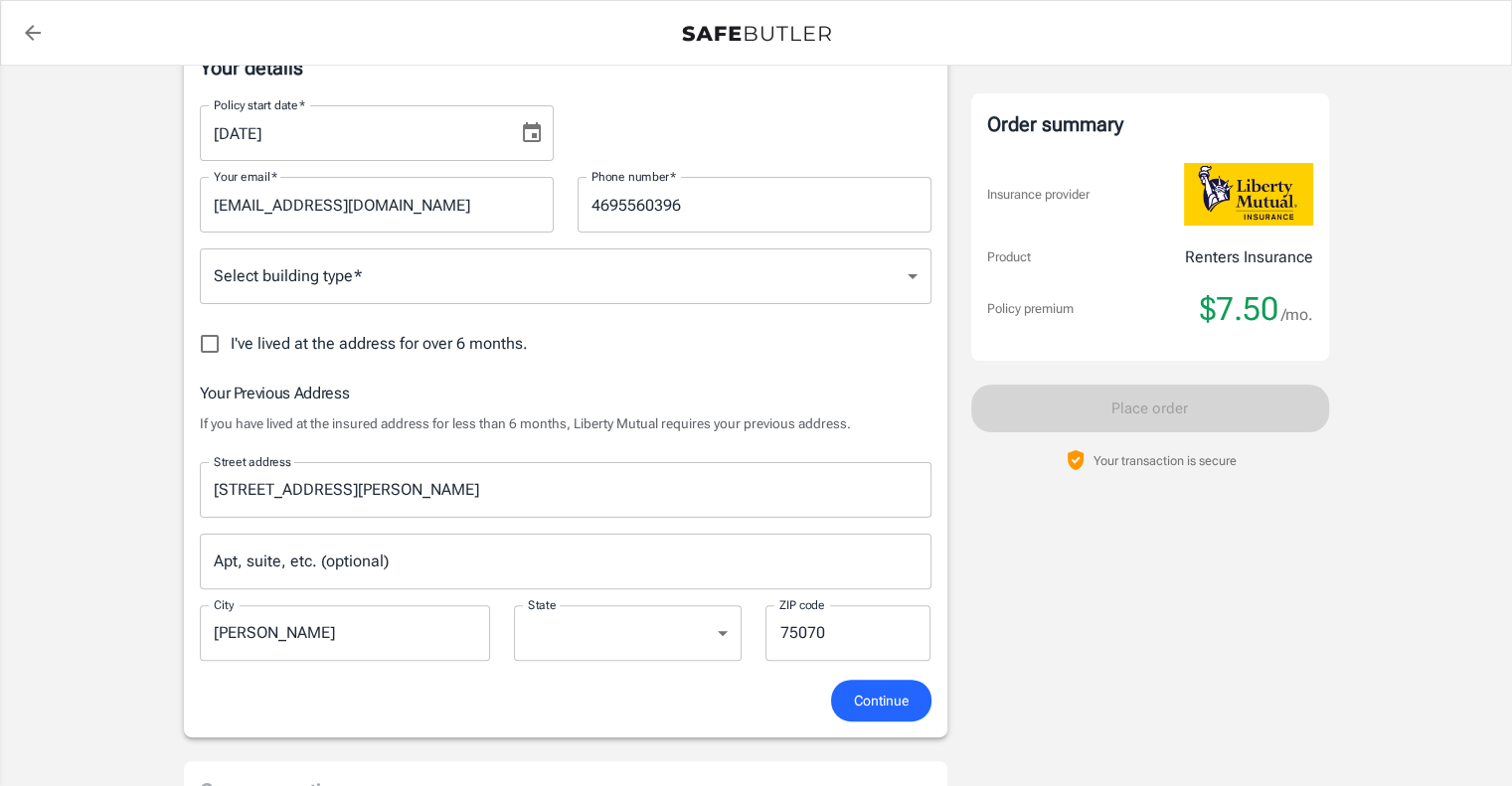 click on "Apt, suite, etc. (optional)" at bounding box center [566, 561] 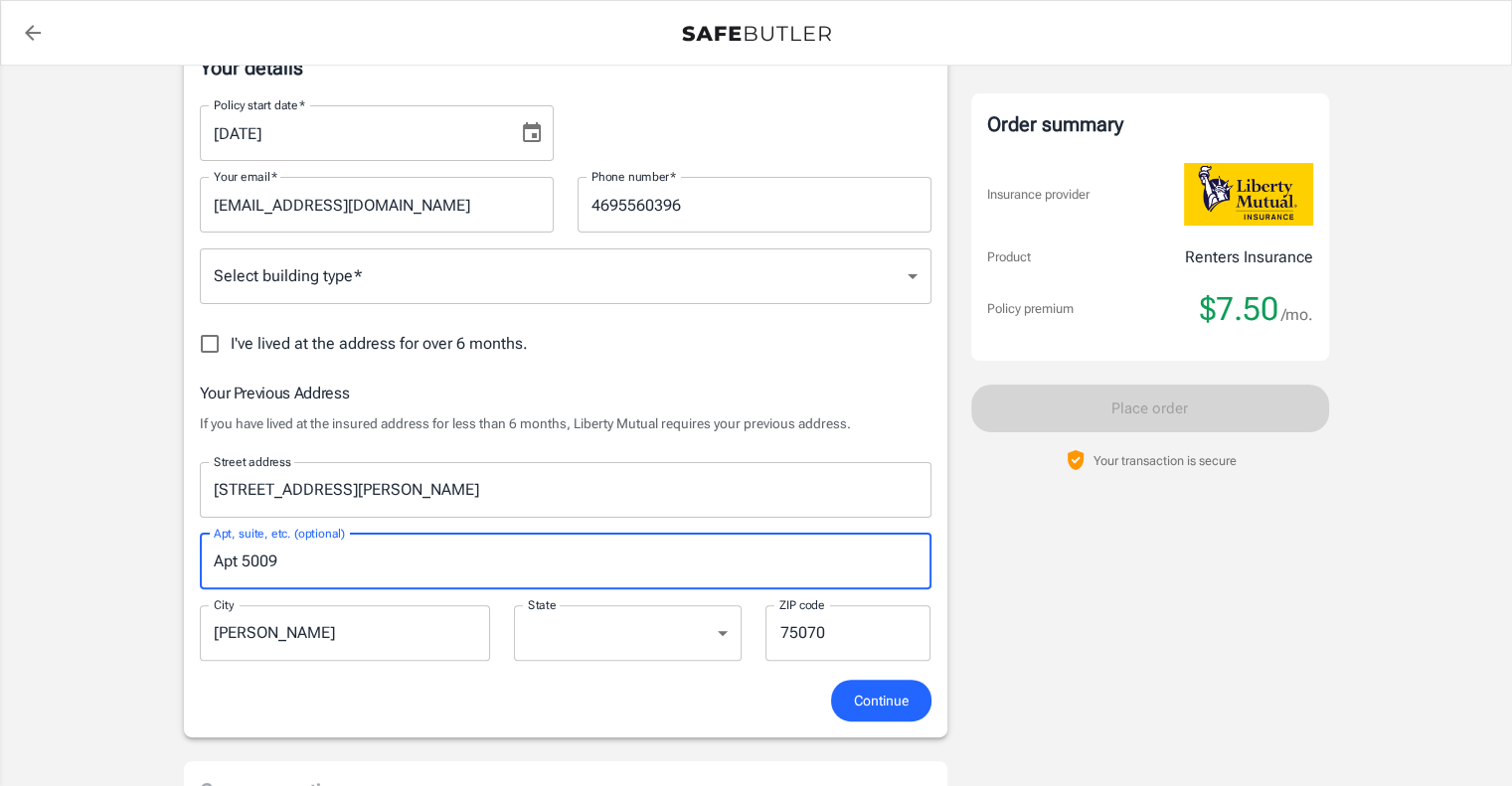 type on "Apt 5009" 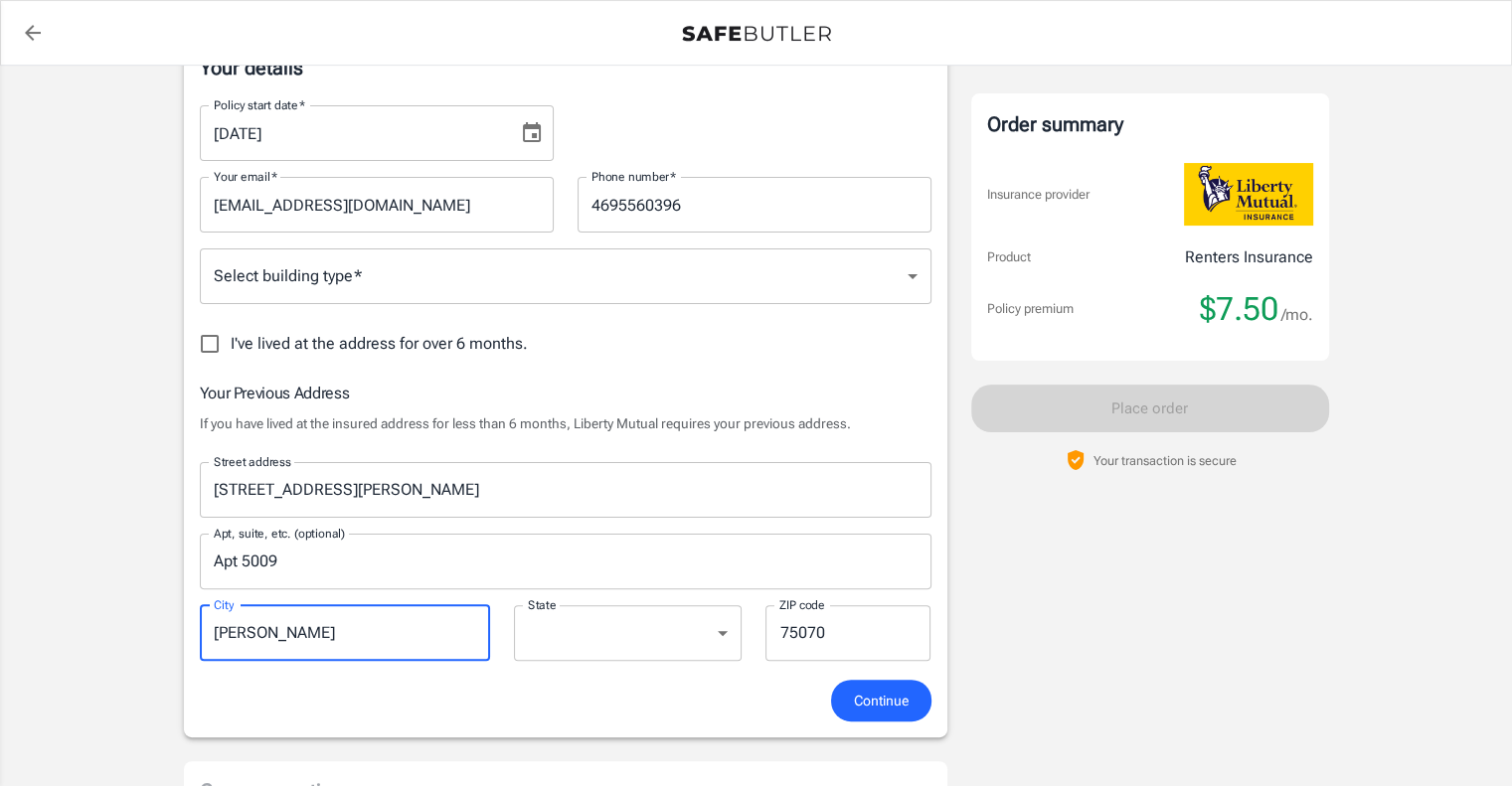 scroll, scrollTop: 369, scrollLeft: 0, axis: vertical 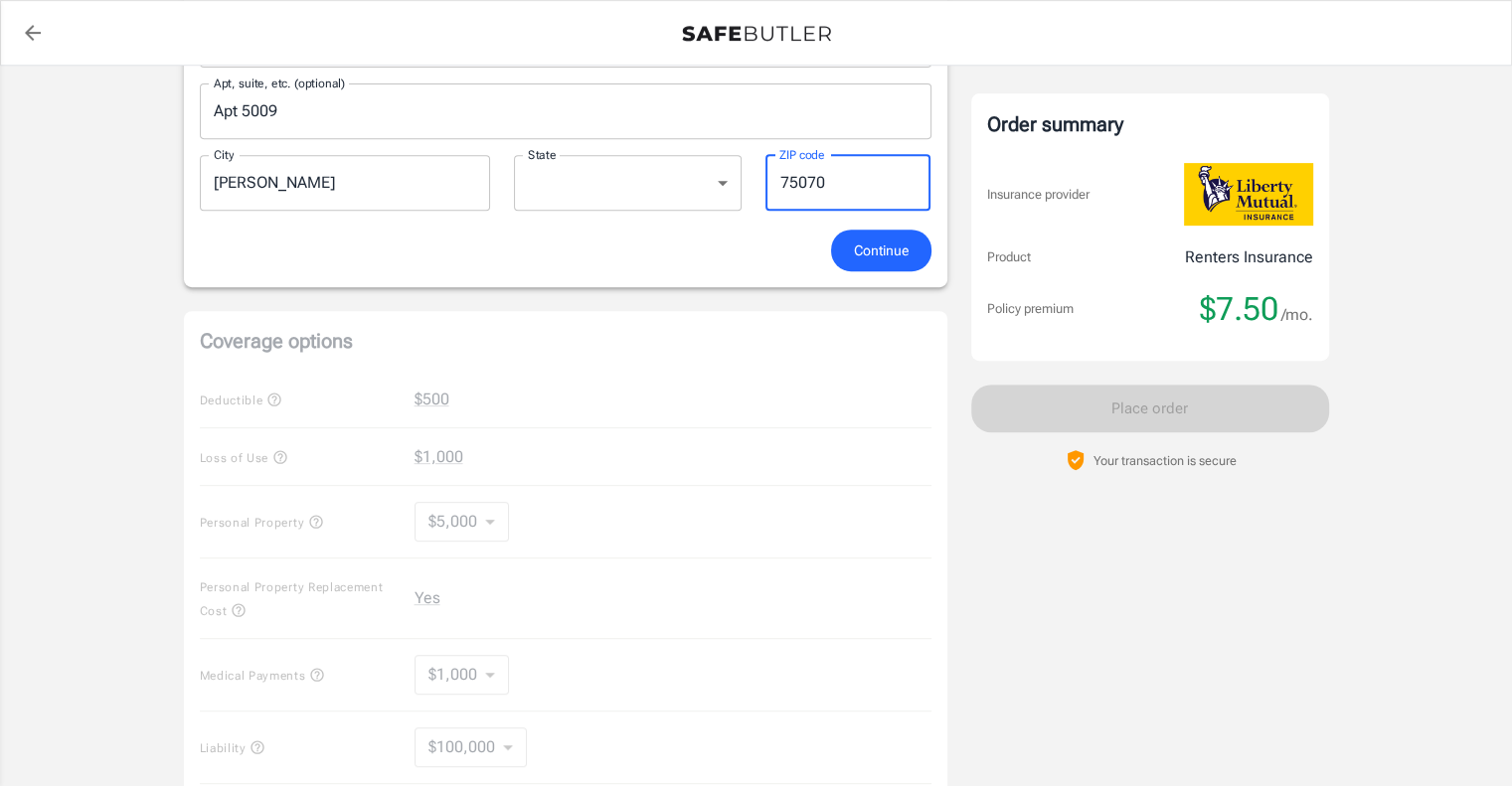 type 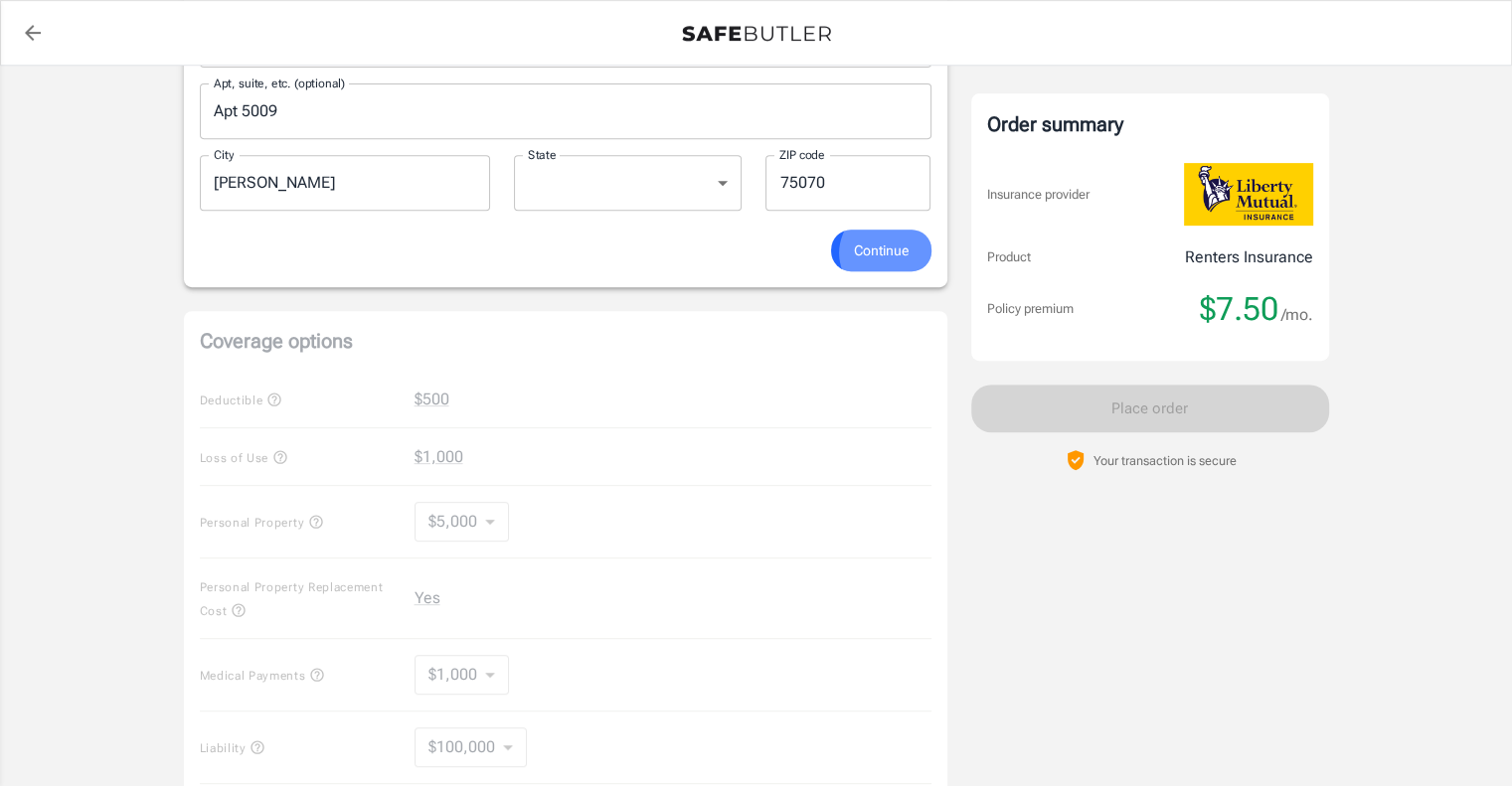 click on "Continue" at bounding box center [881, 250] 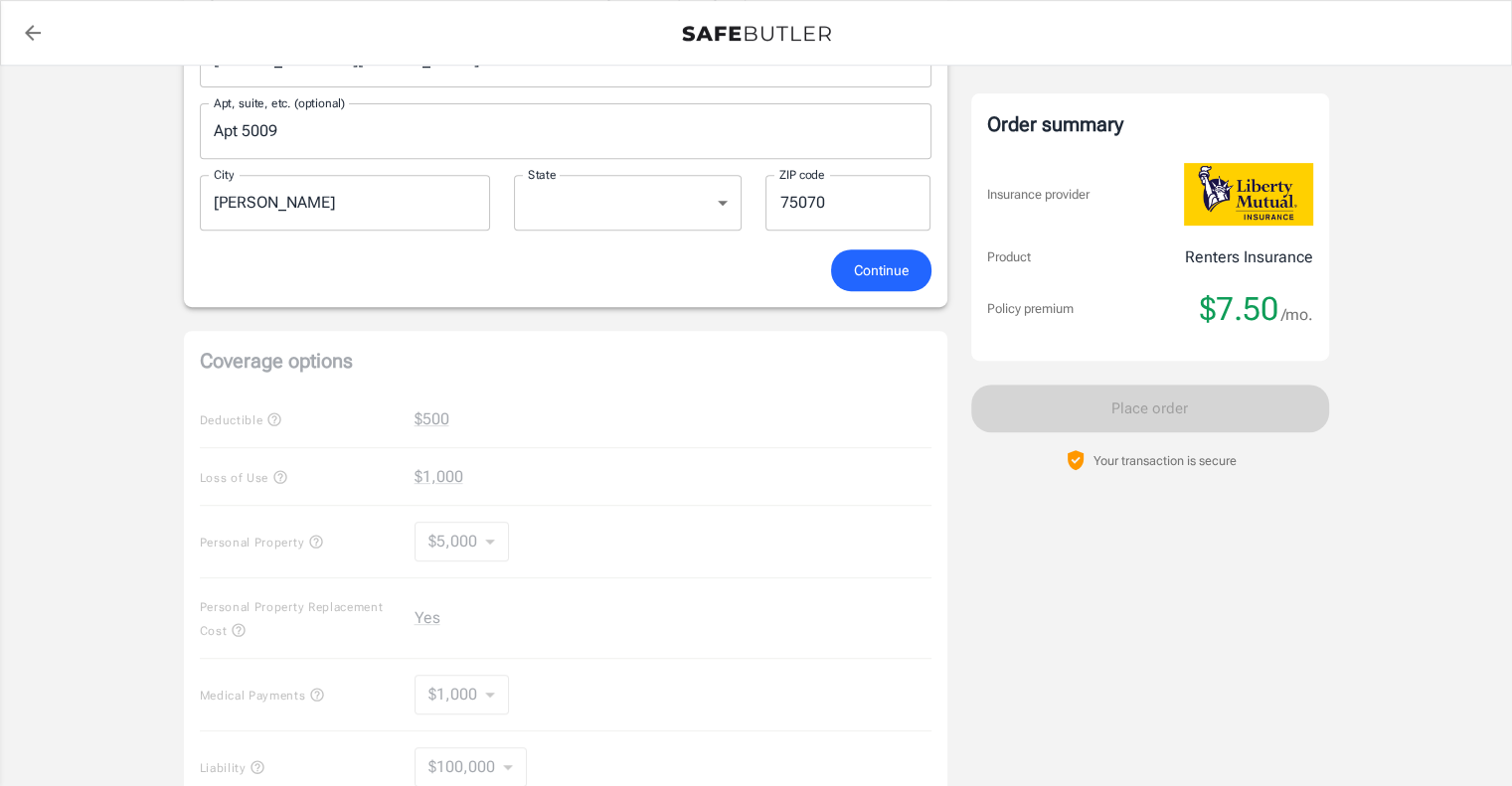 scroll, scrollTop: 310, scrollLeft: 0, axis: vertical 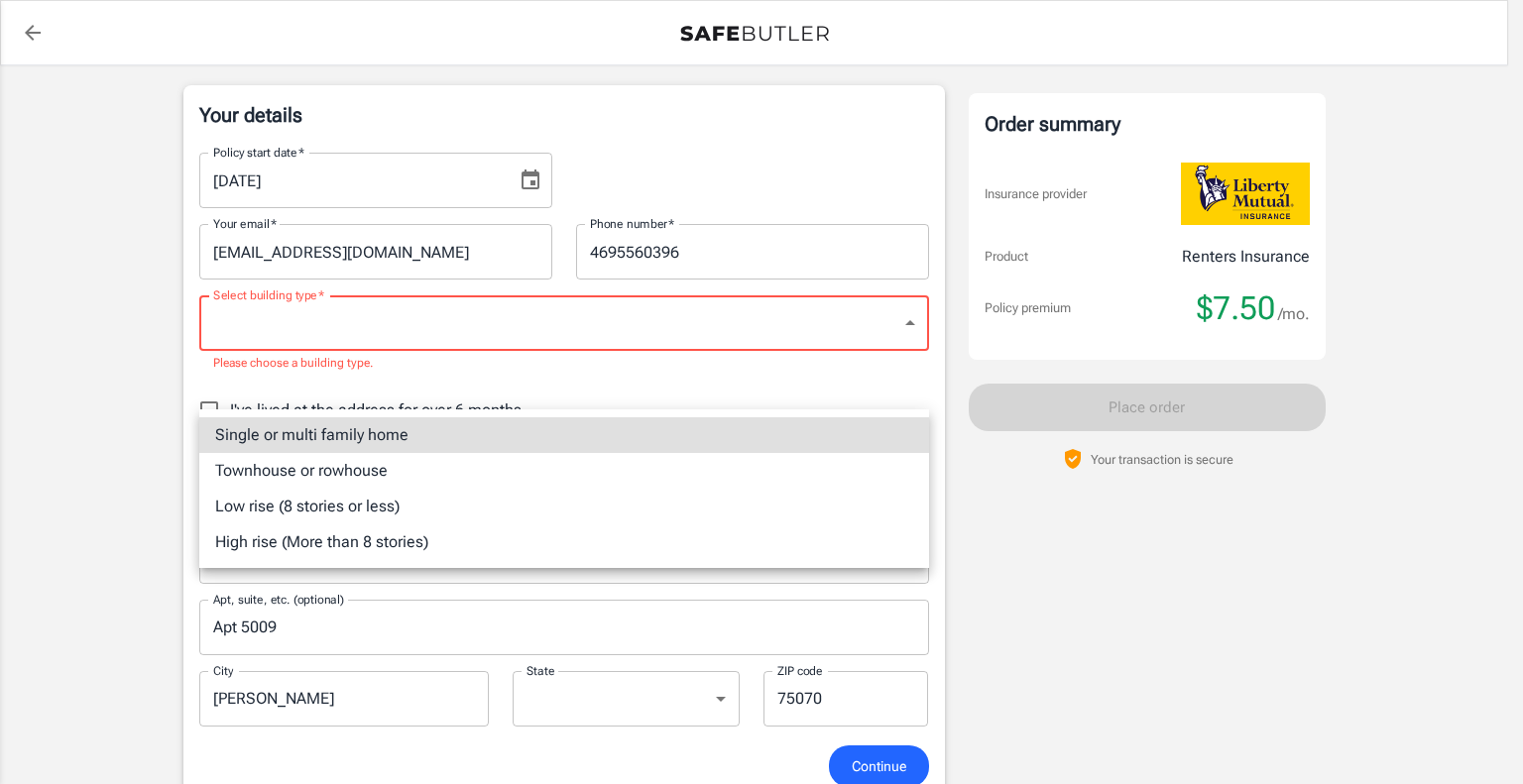click on "Policy premium $ 7.50 /mo Liberty Mutual Renters Insurance [STREET_ADDRESS] Your address is standardized. [PERSON_NAME] Your spouse and live-in family are automatically covered.  Learn More Your details Policy start date   * [DATE] Policy start date   * Your email   * [EMAIL_ADDRESS][DOMAIN_NAME] Your email   * Phone number   * [PHONE_NUMBER] Phone number   * Select building type   * ​ Select building type   * Please choose a building type. I've lived at the address for over 6 months. Previous Address [STREET_ADDRESS][PERSON_NAME][PERSON_NAME] Your Previous Address If you have lived at the insured address for less than 6 months, Liberty Mutual requires your previous address. Street address [STREET_ADDRESS][PERSON_NAME] address Apt, suite, etc. (optional) Apt 5009 Apt, suite, etc. (optional) City [GEOGRAPHIC_DATA] [US_STATE] [US_STATE] [US_STATE] [US_STATE] [US_STATE] [US_STATE] [US_STATE] [US_STATE] [US_STATE]" at bounding box center [762, 786] 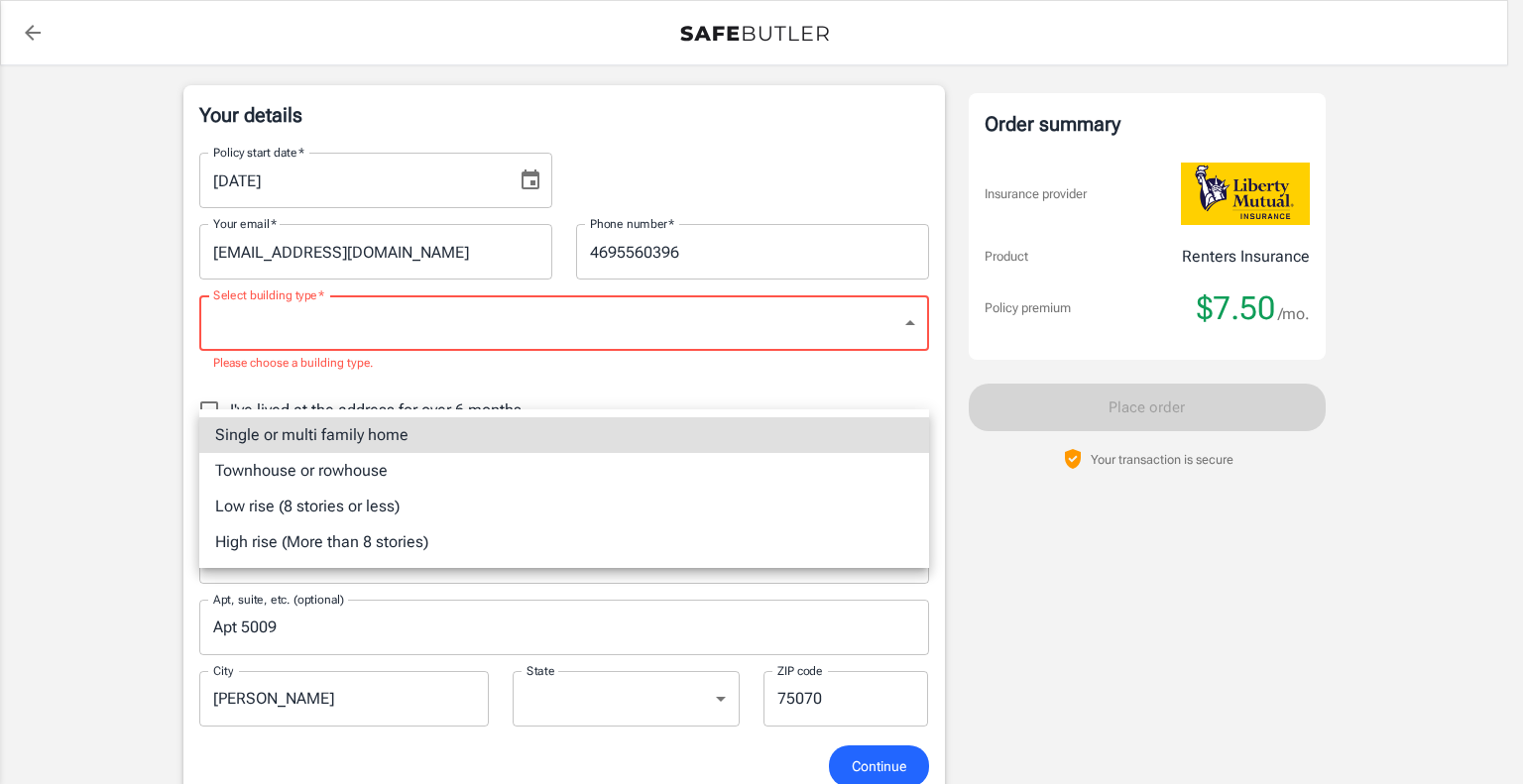 click on "Single or multi family home" at bounding box center (564, 435) 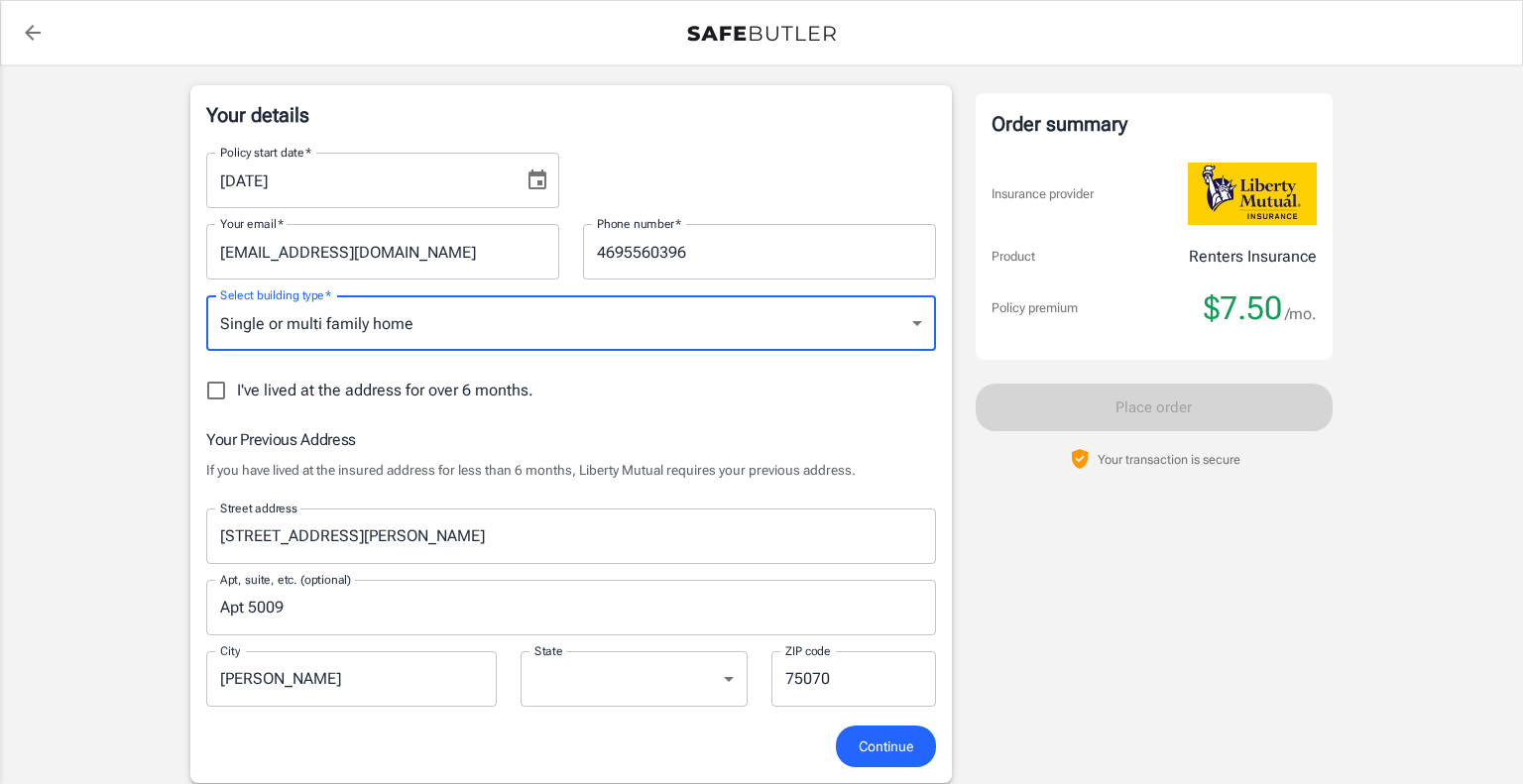 type on "singlefamily" 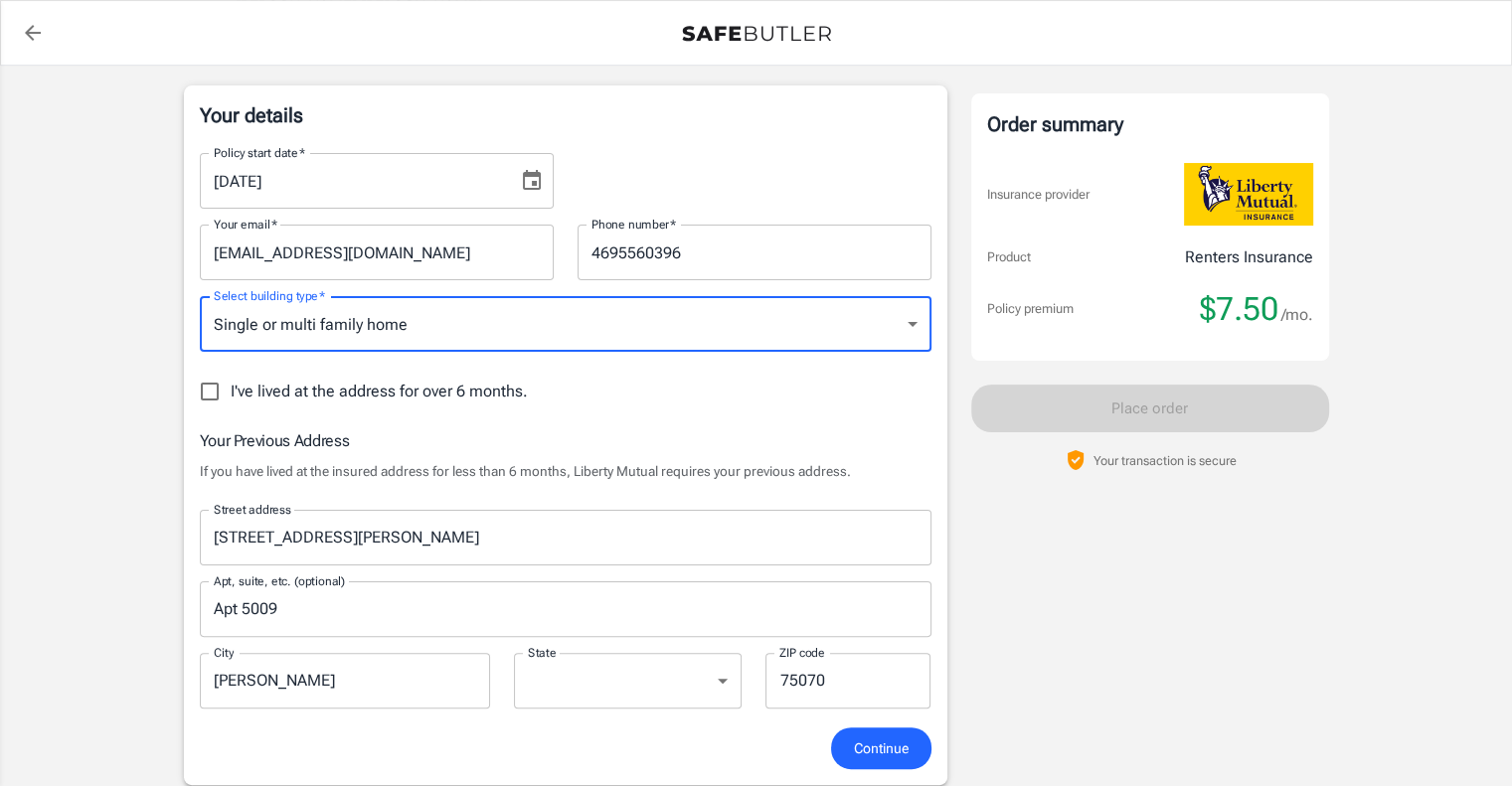 click on "If you have lived at the insured address for less than 6 months, Liberty Mutual requires your previous address." at bounding box center [566, 471] 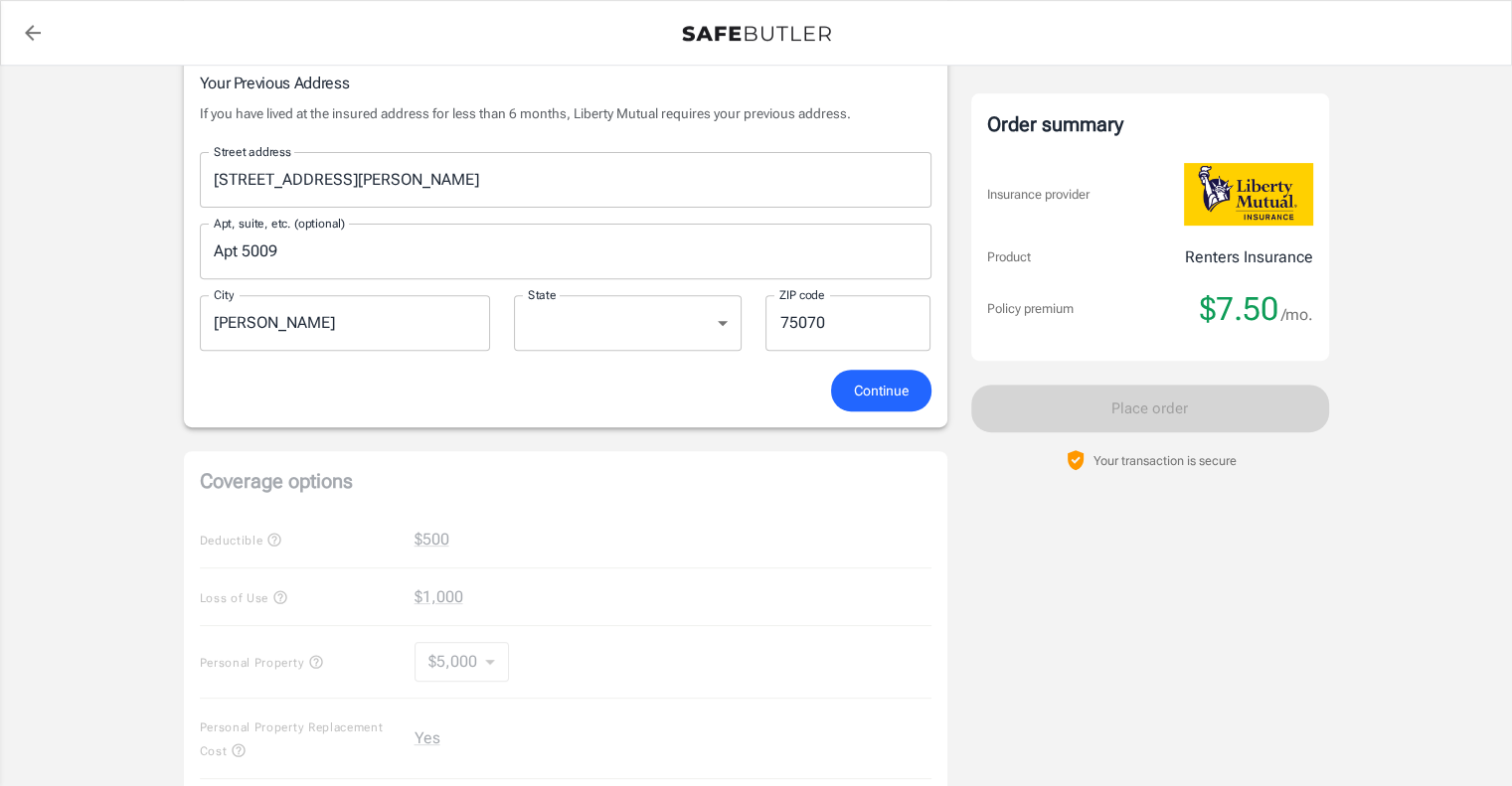 scroll, scrollTop: 707, scrollLeft: 0, axis: vertical 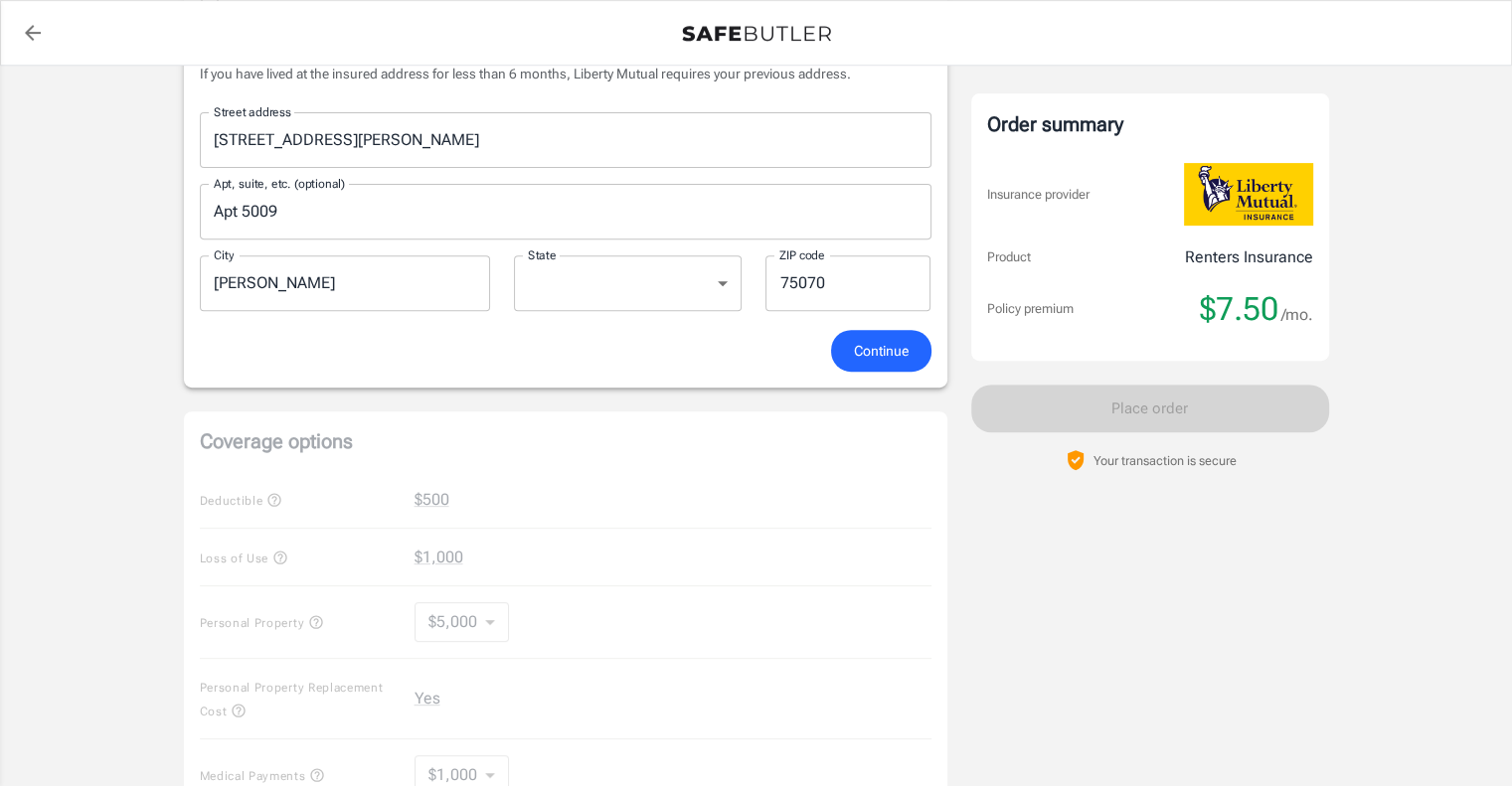 click on "Continue" at bounding box center (881, 351) 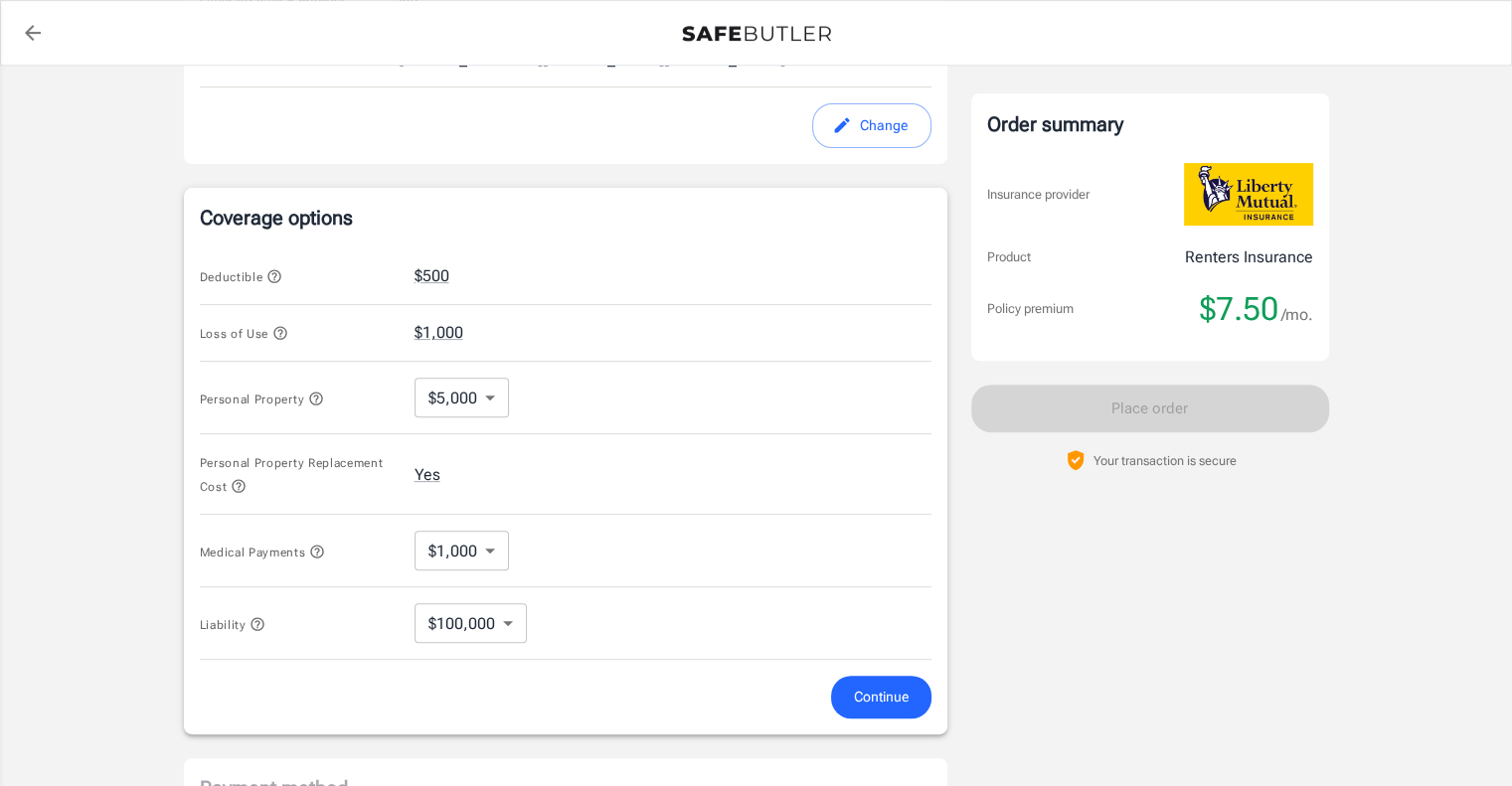 scroll, scrollTop: 905, scrollLeft: 0, axis: vertical 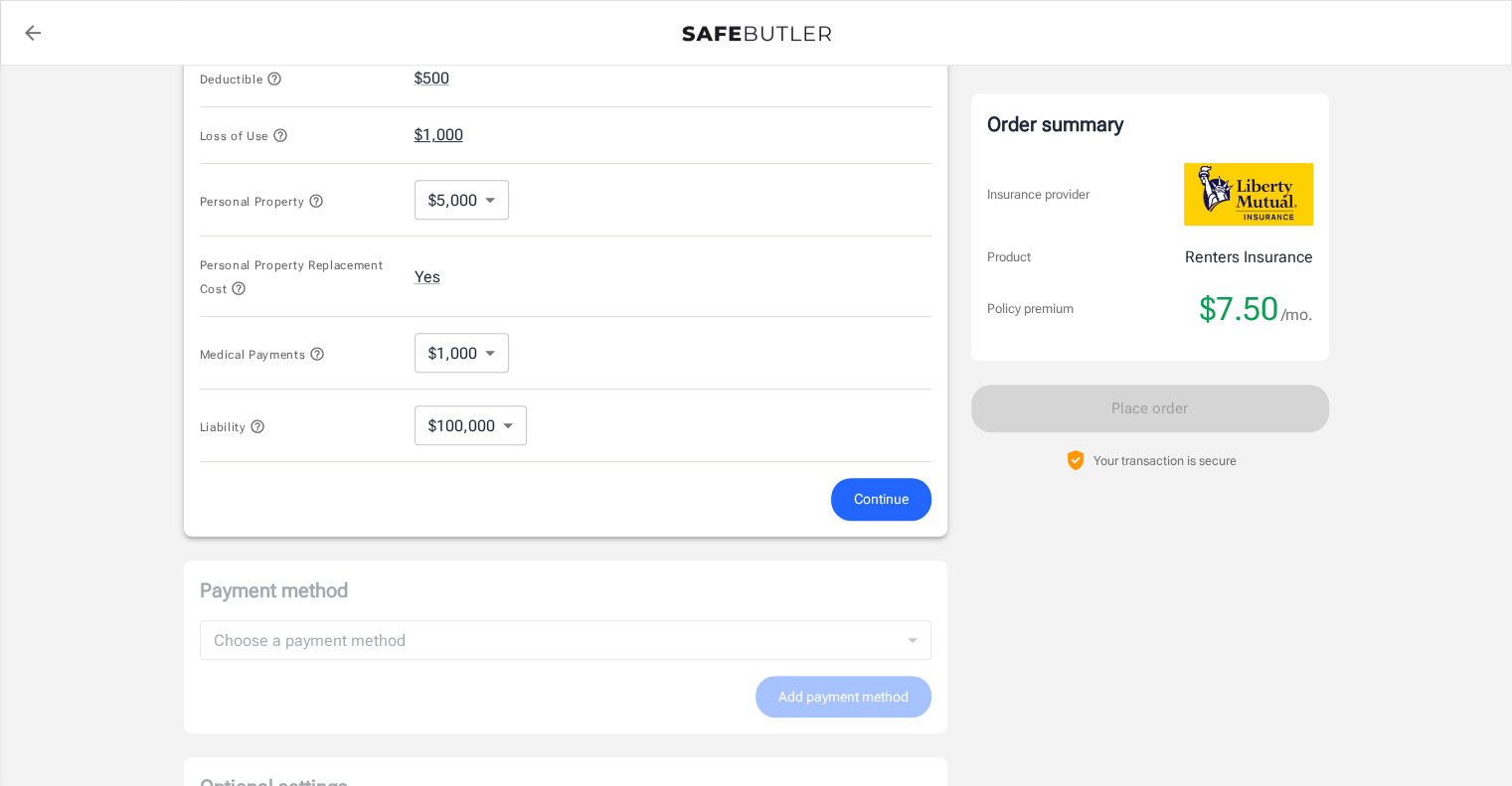 click on "$1,000" at bounding box center [438, 135] 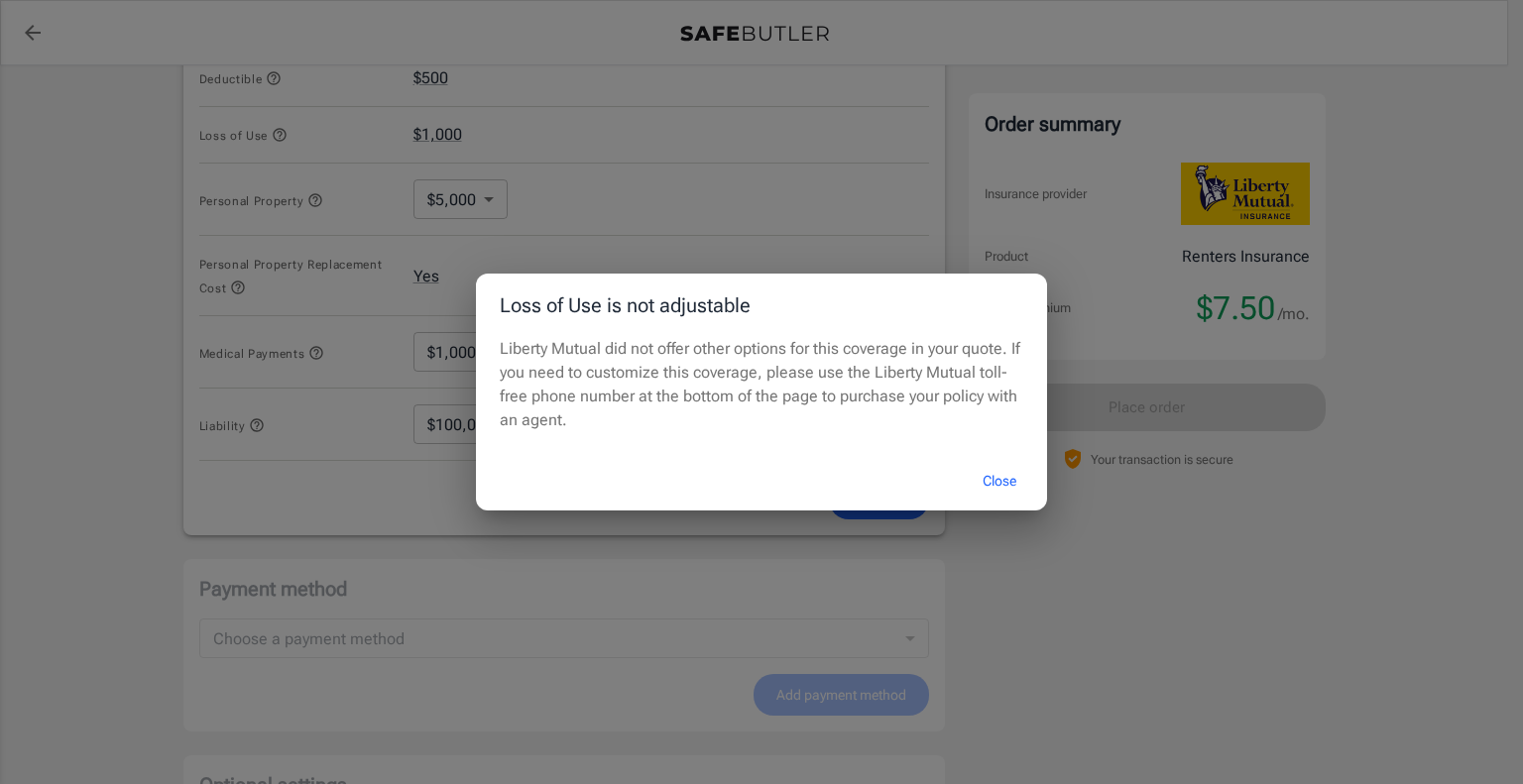 click on "Close" at bounding box center (999, 481) 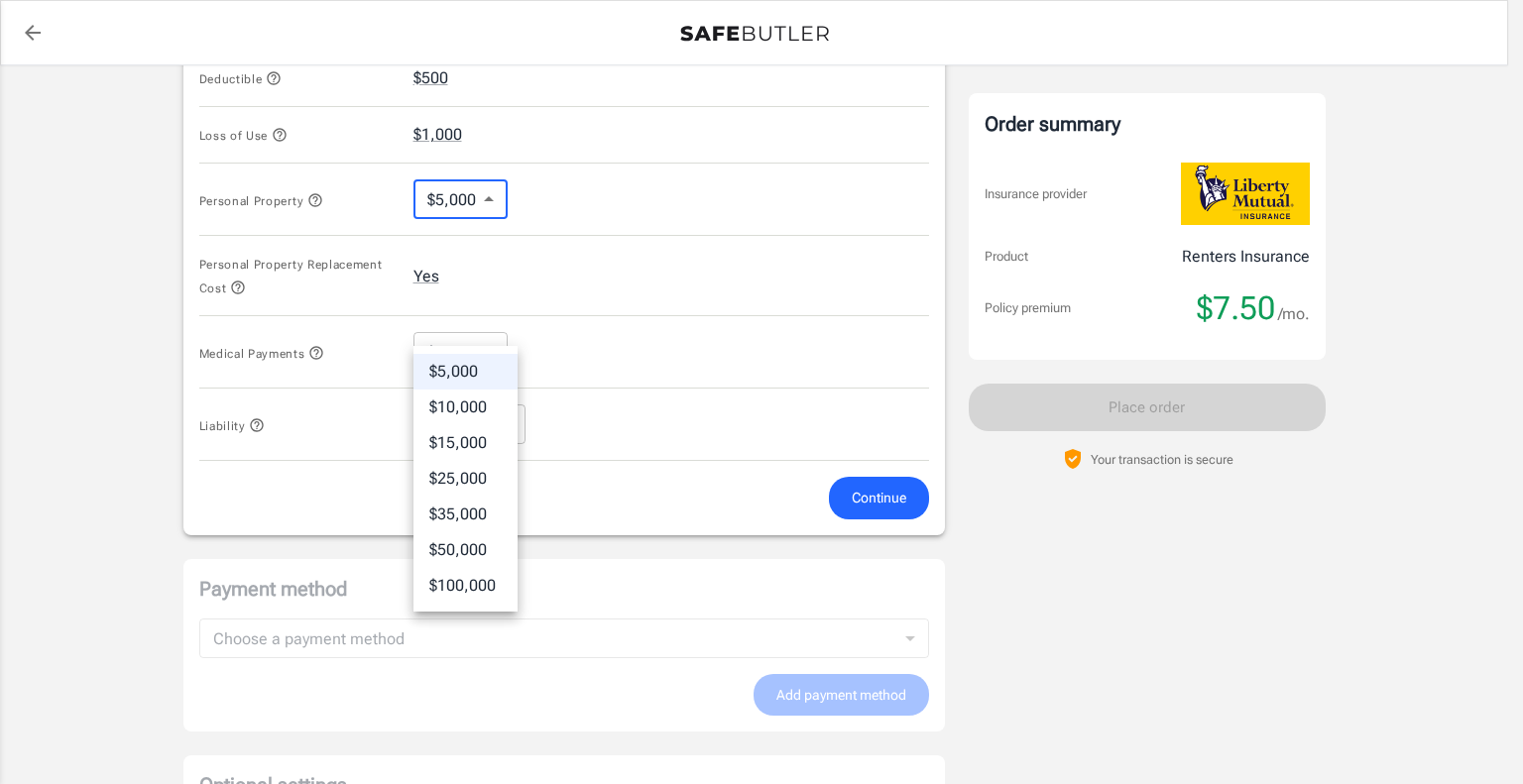 click on "Policy premium $ 7.50 /mo Liberty Mutual Renters Insurance [STREET_ADDRESS] Your address is standardized. [PERSON_NAME] Your spouse and live-in family are automatically covered.  Learn More Your details Policy start date [DATE] Email [EMAIL_ADDRESS][DOMAIN_NAME] Phone [PHONE_NUMBER] Building type Single or multi family home Lived for over 6 months No Previous Address [STREET_ADDRESS][PERSON_NAME][PERSON_NAME] Change Coverage options Deductible   $500 Loss of Use   $1,000 Personal Property   $5,000 5000 ​ Personal Property Replacement Cost   Yes Medical Payments   $1,000 1000 ​ Liability   $100,000 100000 ​ Continue Payment method Choose a payment method ​ Choose a payment method Add payment method Optional settings Add landlord as interested party Order summary Insurance provider Product Renters Insurance Policy premium $7.50 /mo. Online purchase discount applied. Payment frequency No additional fees. $7.50" at bounding box center (762, 71) 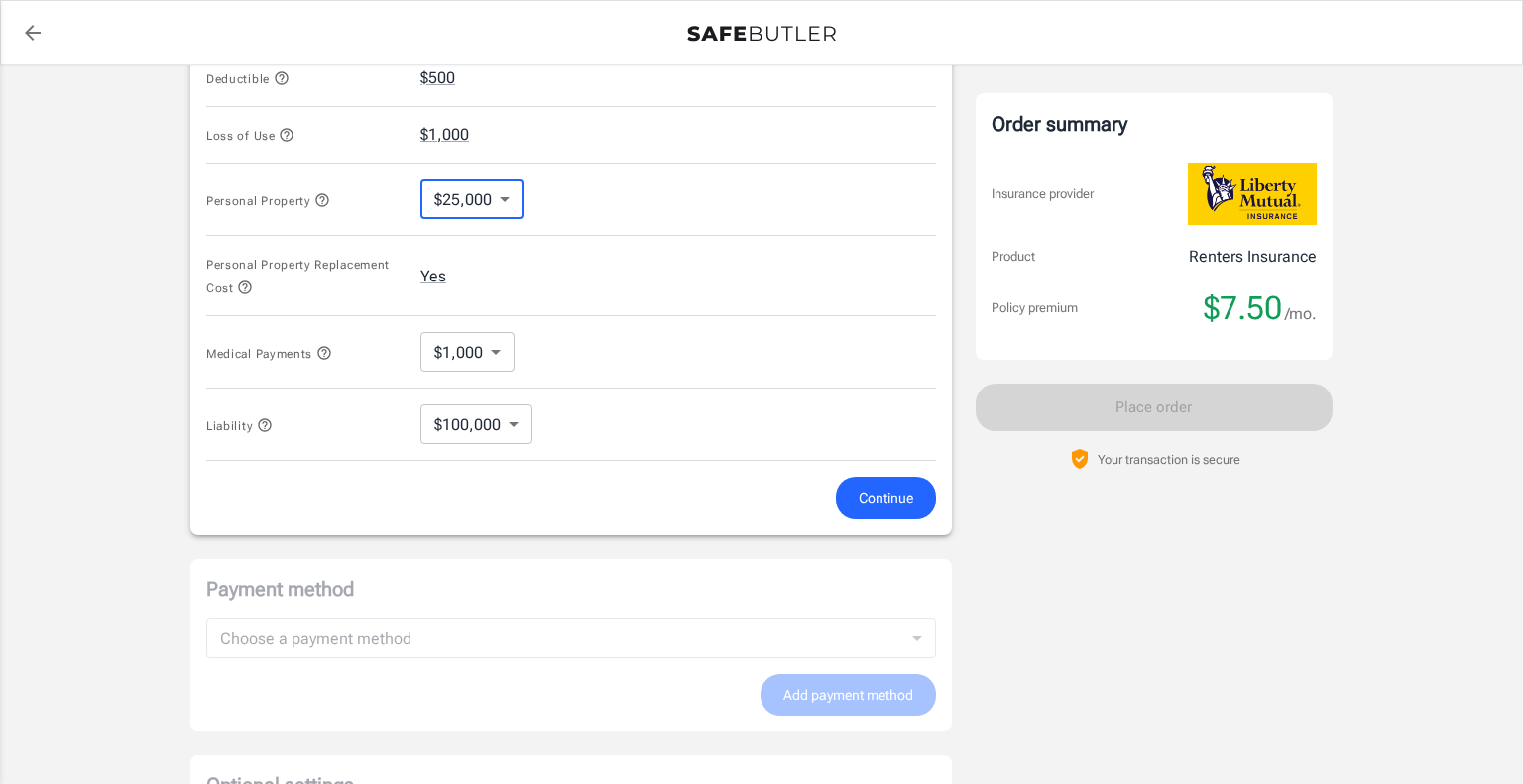 type on "25000" 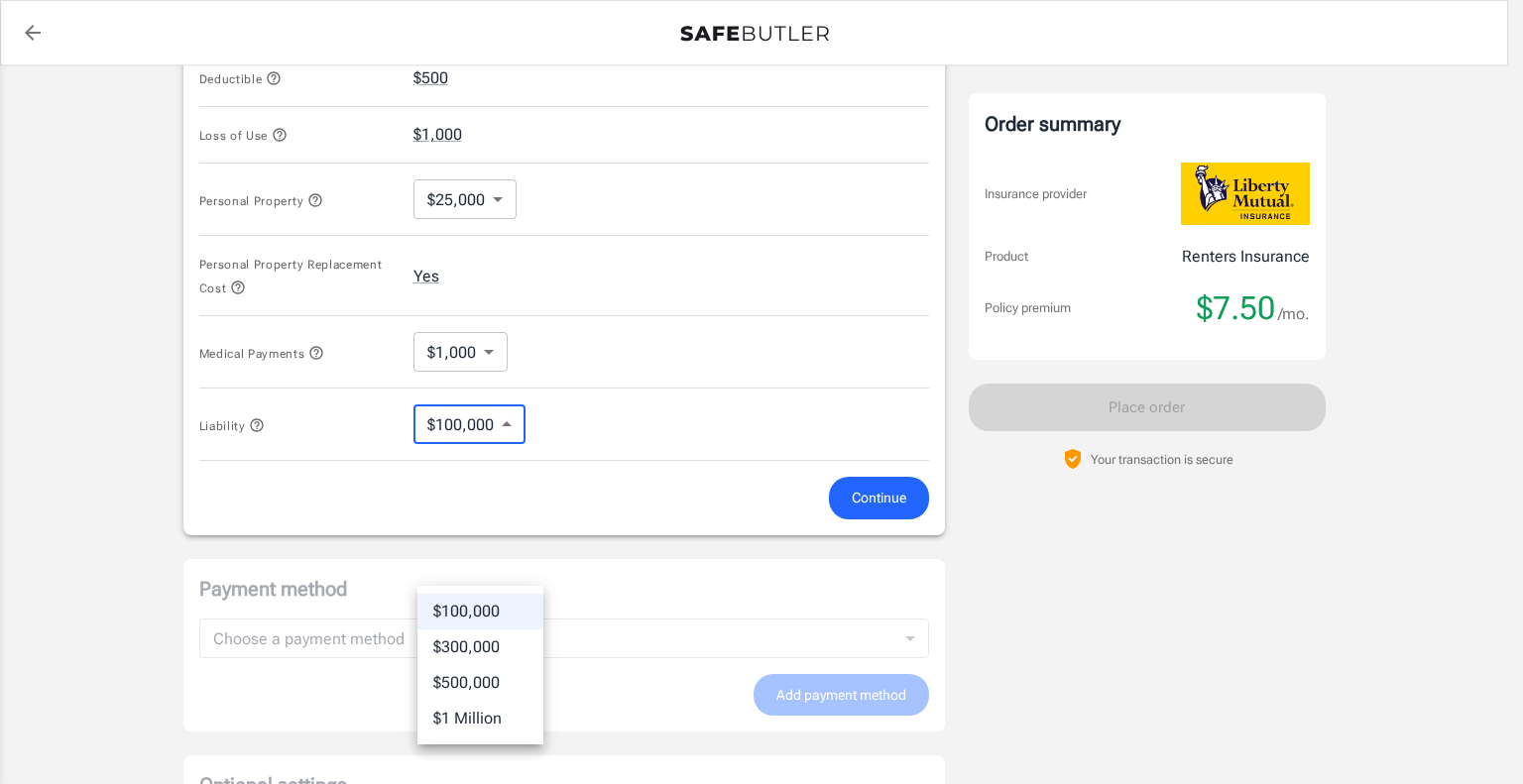 click on "Policy premium $ 7.50 /mo Liberty Mutual Renters Insurance [STREET_ADDRESS] Your address is standardized. [PERSON_NAME] Your spouse and live-in family are automatically covered.  Learn More Your details Policy start date [DATE] Email [EMAIL_ADDRESS][DOMAIN_NAME] Phone [PHONE_NUMBER] Building type Single or multi family home Lived for over 6 months No Previous Address [STREET_ADDRESS][PERSON_NAME][PERSON_NAME] Change Coverage options Deductible   $500 Loss of Use   $1,000 Personal Property   $25,000 25000 ​ Personal Property Replacement Cost   Yes Medical Payments   $1,000 1000 ​ Liability   $100,000 100000 ​ Continue Payment method Choose a payment method ​ Choose a payment method Add payment method Optional settings Add landlord as interested party Order summary Insurance provider Product Renters Insurance Policy premium $7.50 /mo. Online purchase discount applied. Payment frequency No additional fees.   1-" at bounding box center (762, 71) 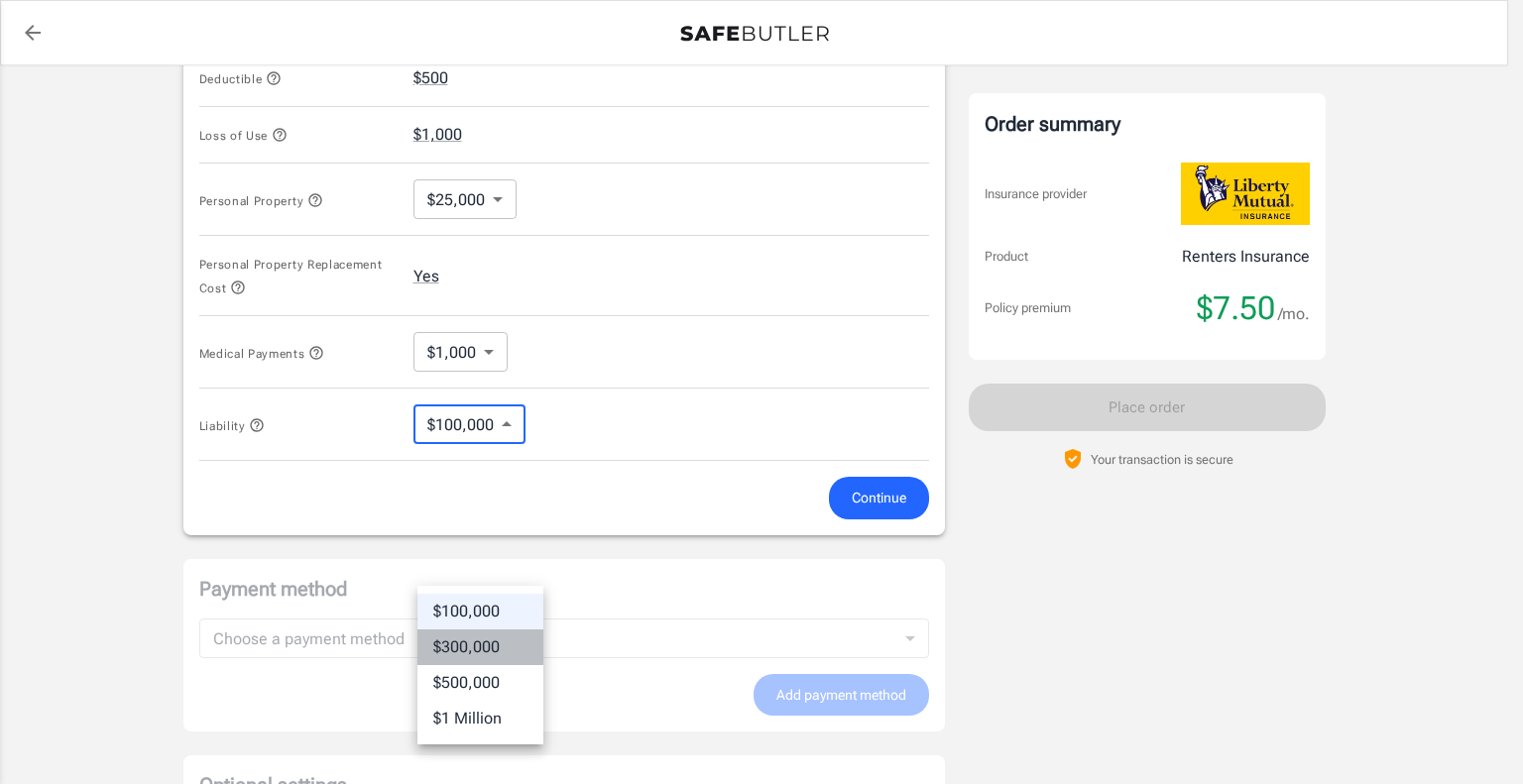click on "$300,000" at bounding box center [480, 647] 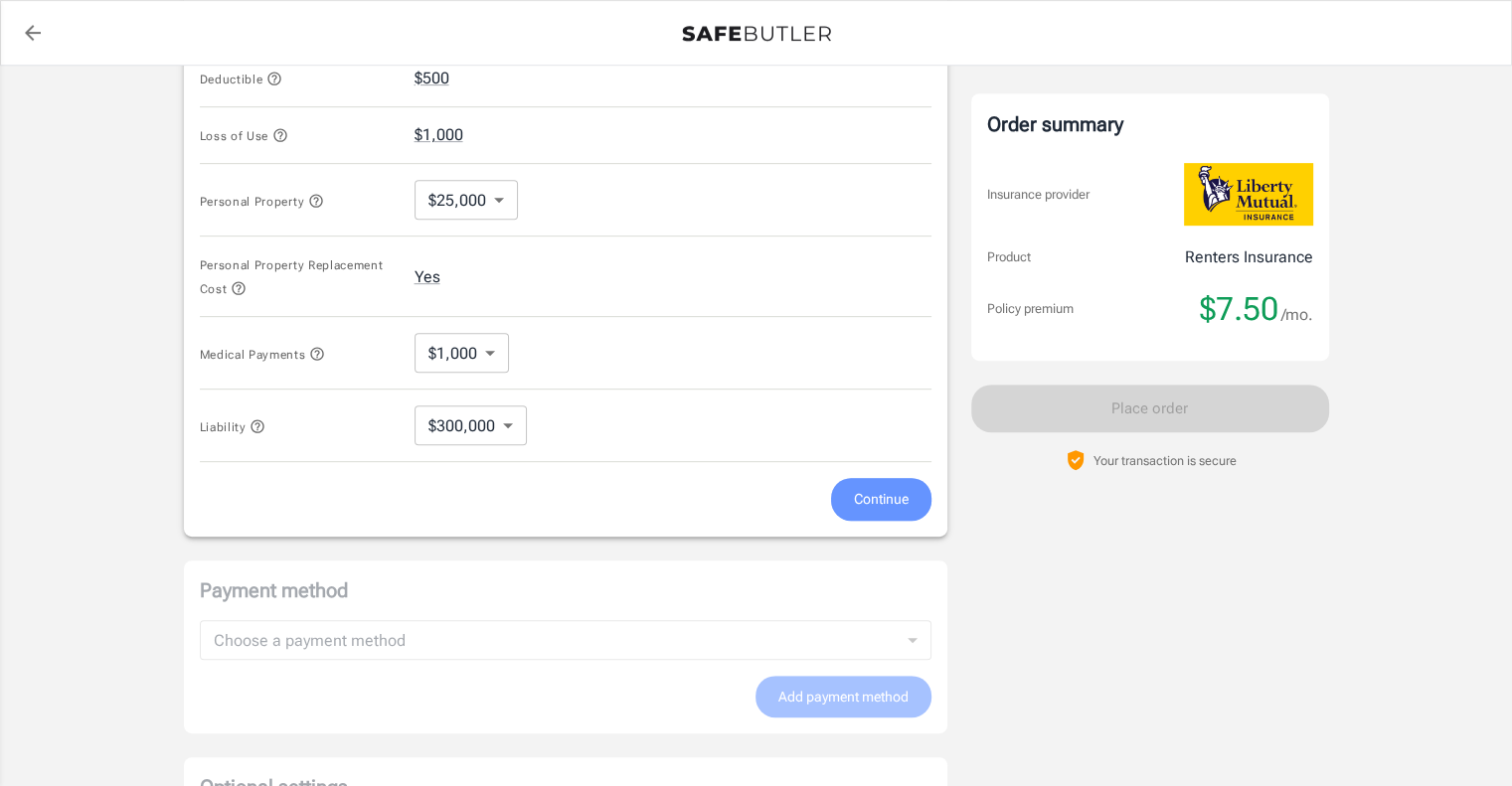 click on "Continue" at bounding box center [881, 499] 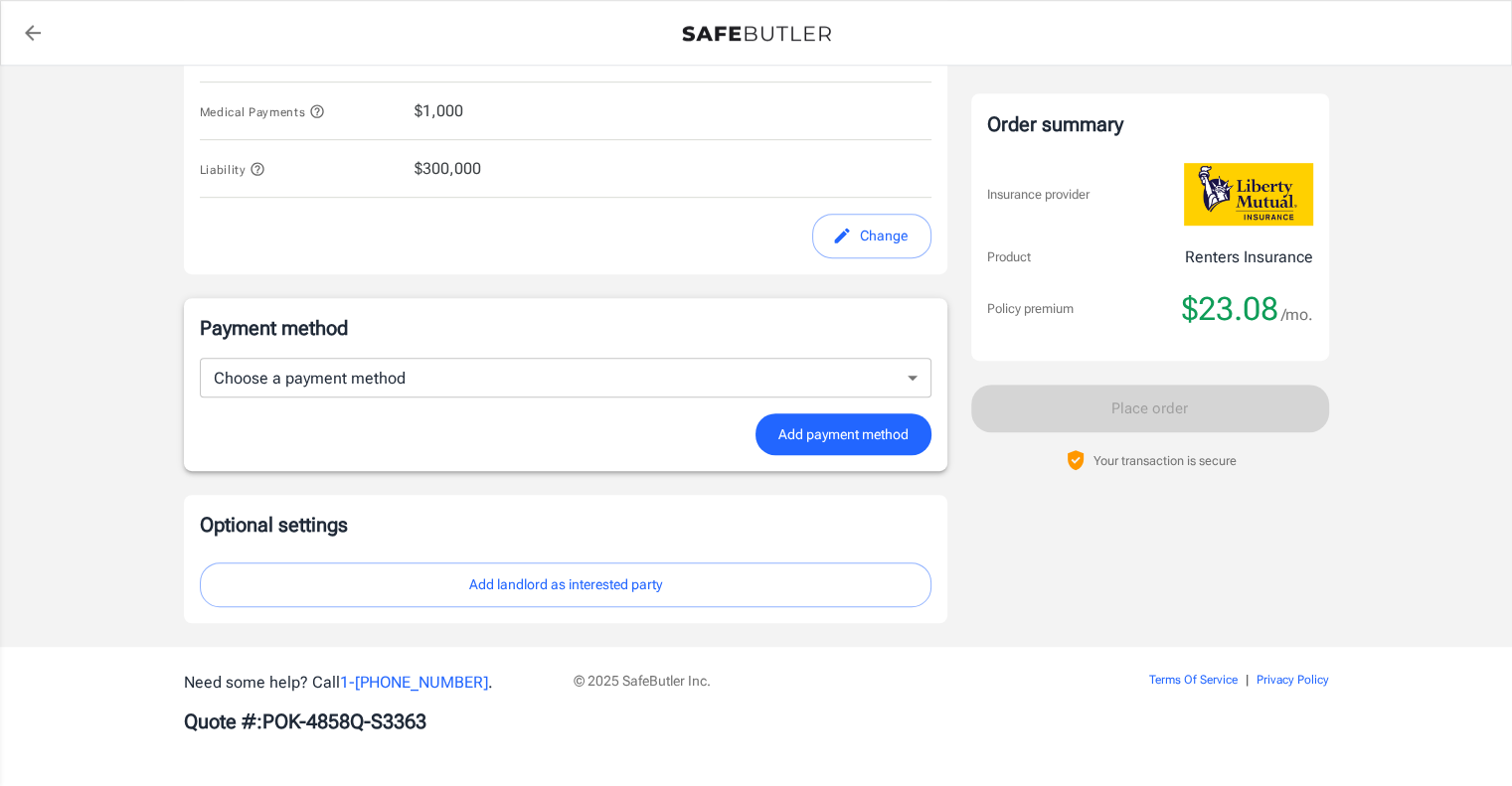 scroll, scrollTop: 1209, scrollLeft: 0, axis: vertical 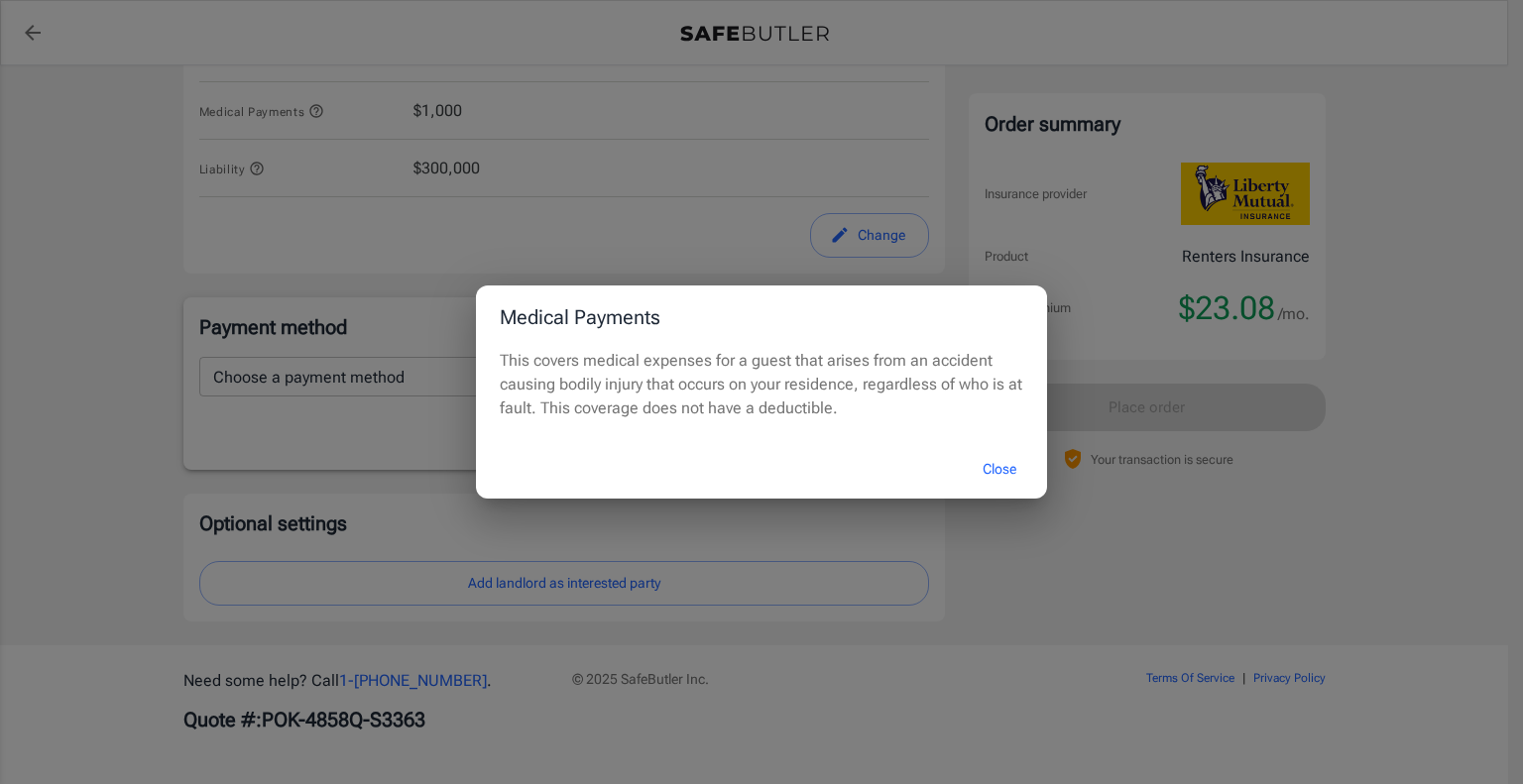 click on "Close" at bounding box center [999, 469] 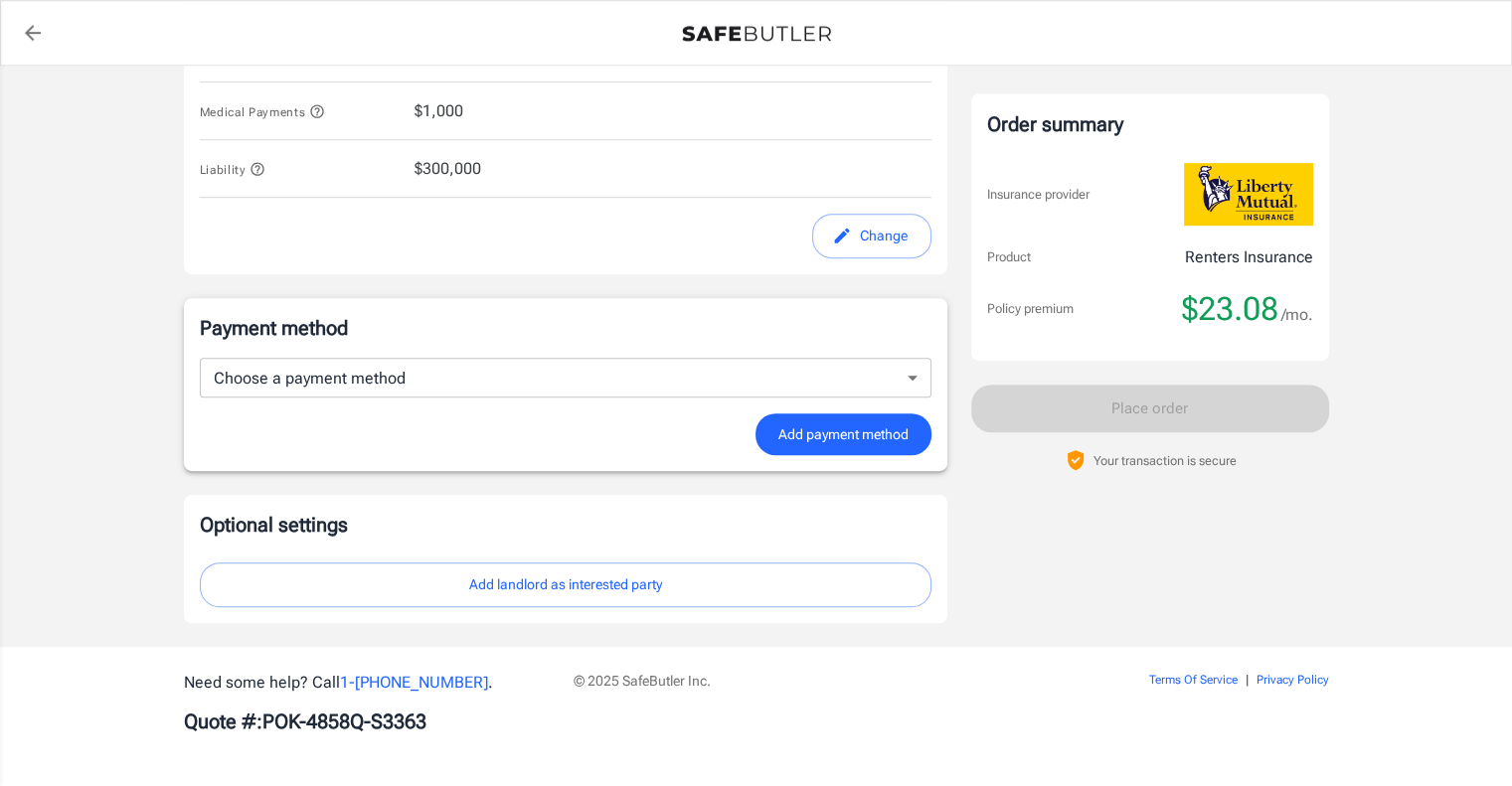 type 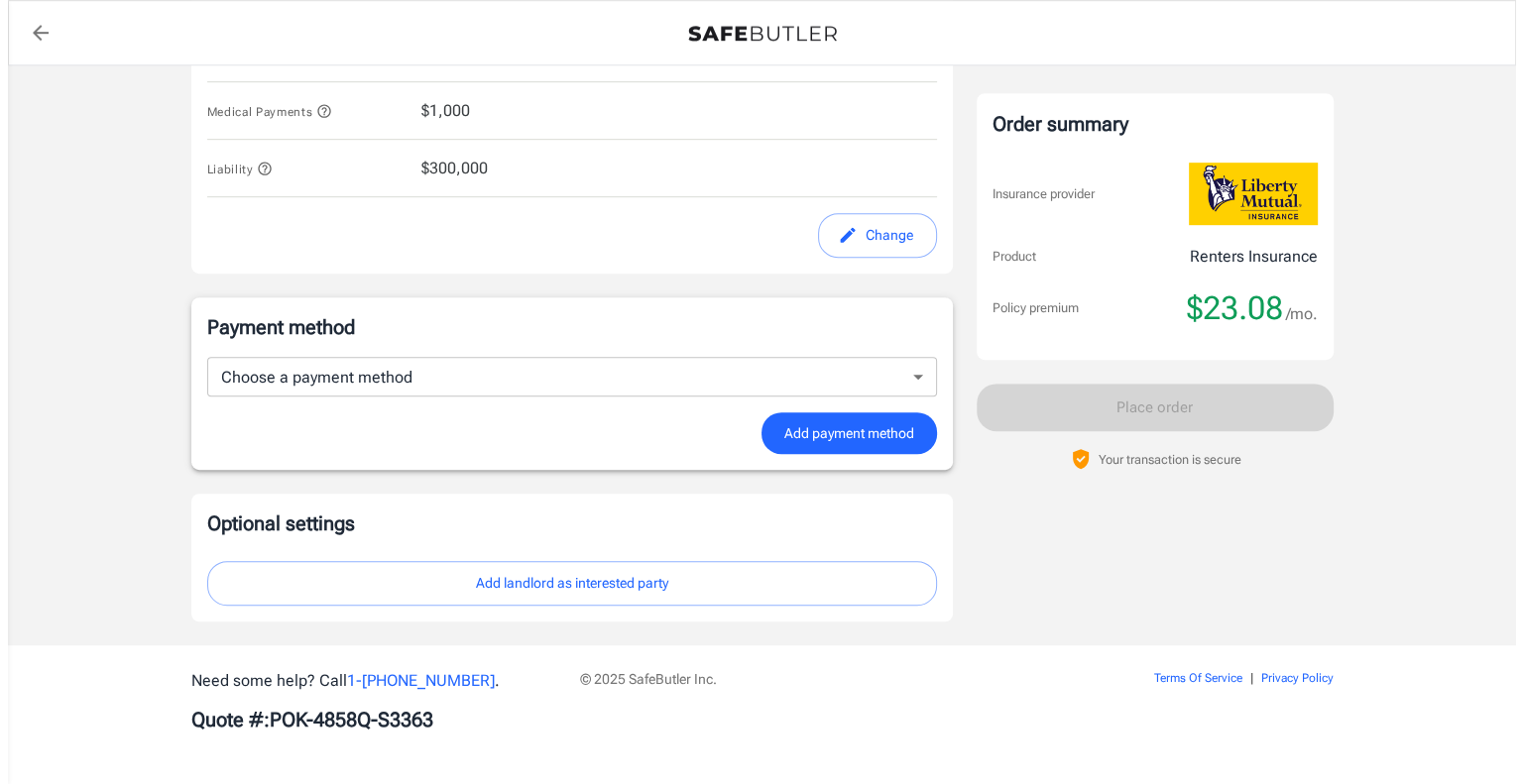 scroll, scrollTop: 1087, scrollLeft: 0, axis: vertical 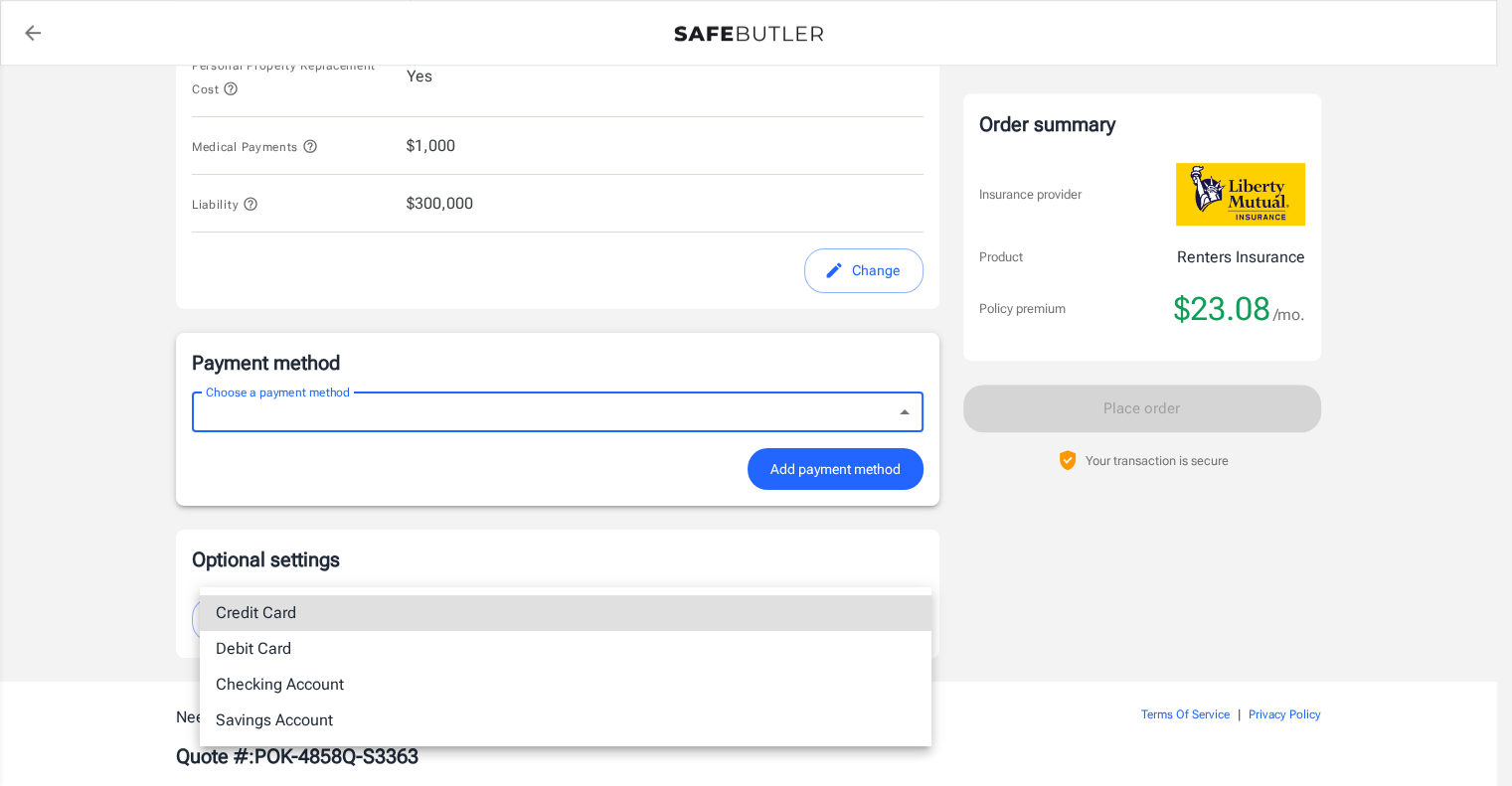 click on "Policy premium $ 23.08 /mo Liberty Mutual Renters Insurance [STREET_ADDRESS] Your address is standardized. [PERSON_NAME] Your spouse and live-in family are automatically covered.  Learn More Your details Policy start date [DATE] Email [EMAIL_ADDRESS][DOMAIN_NAME] Phone [PHONE_NUMBER] Building type Single or multi family home Lived for over 6 months No Previous Address [STREET_ADDRESS][PERSON_NAME][PERSON_NAME] Change Coverage options Deductible   $500 Loss of Use   $5,000 Personal Property   $25,000 Personal Property Replacement Cost   Yes Medical Payments   $1,000 Liability   $300,000 Change Payment method Choose a payment method ​ Choose a payment method Add payment method Optional settings Add landlord as interested party Order summary Insurance provider Product Renters Insurance Policy premium $23.08 /mo. Online purchase discount applied. Payment frequency No additional fees. [DATE] Due $23.08 Place order   ." at bounding box center (756, -135) 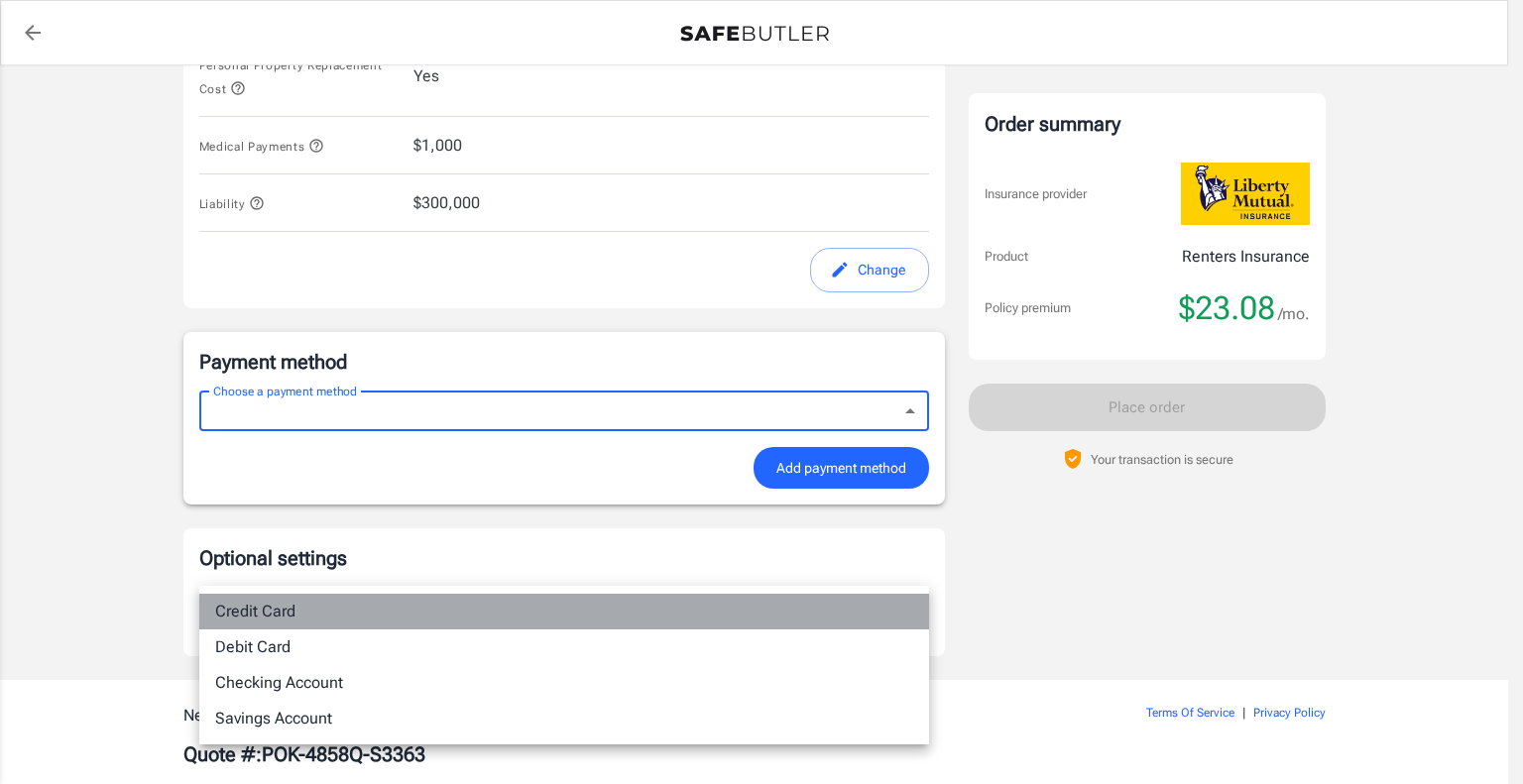 click on "Credit Card" at bounding box center (564, 612) 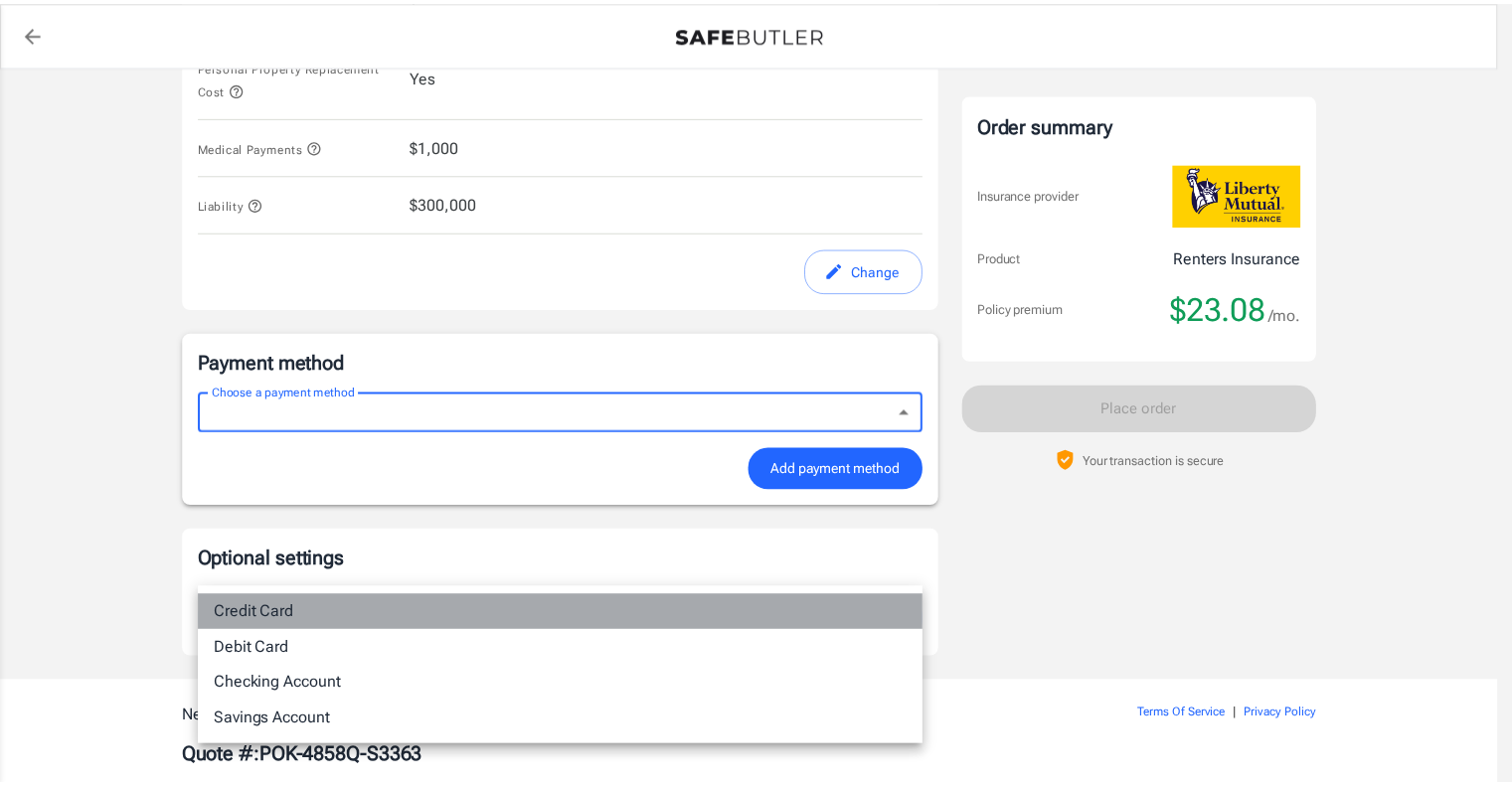 scroll, scrollTop: 1117, scrollLeft: 0, axis: vertical 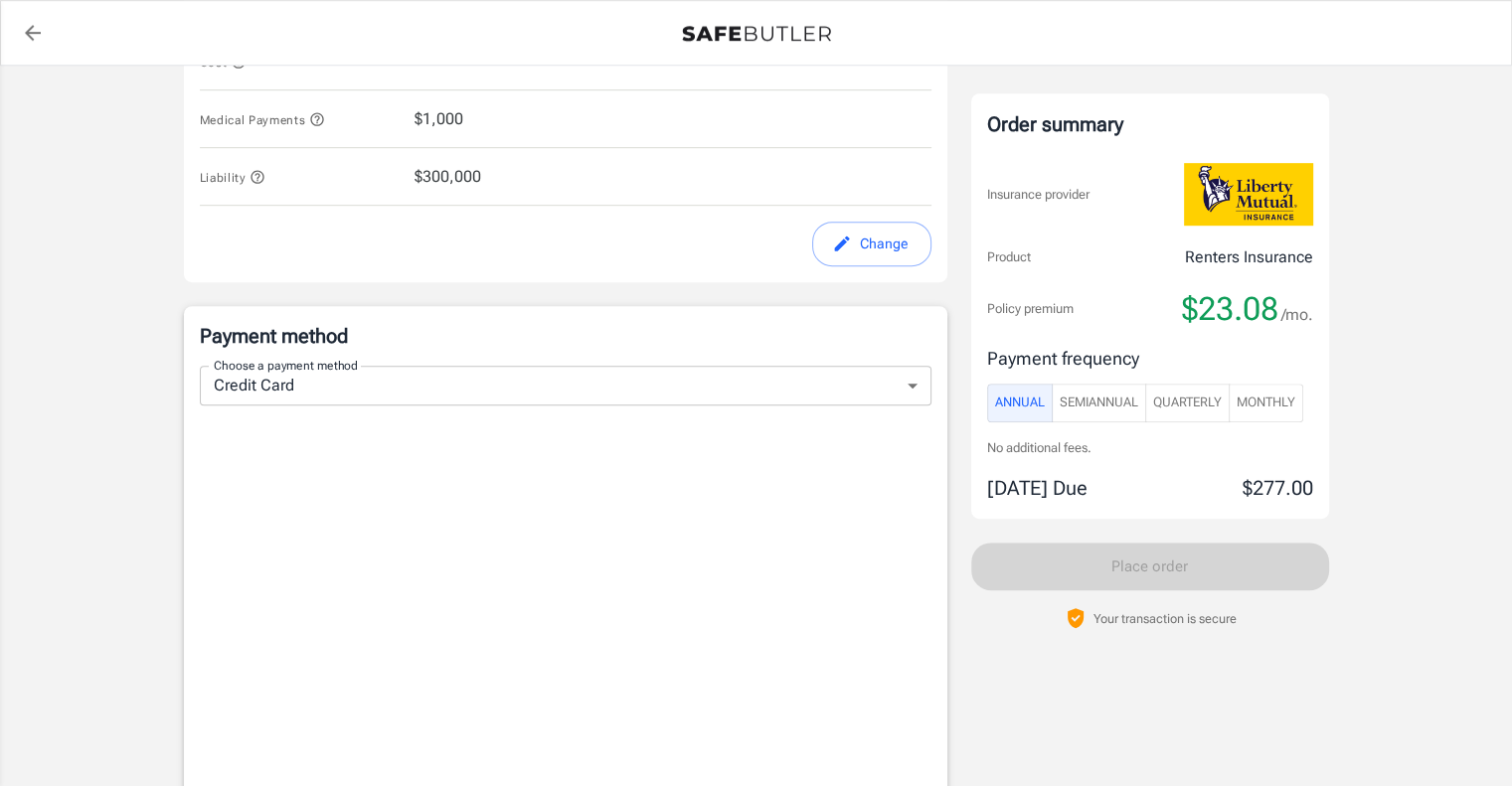 click on "Policy premium $ 23.08 /mo Liberty Mutual Renters Insurance [STREET_ADDRESS] Your address is standardized. [PERSON_NAME] Your spouse and live-in family are automatically covered.  Learn More Your details Policy start date [DATE] Email [EMAIL_ADDRESS][DOMAIN_NAME] Phone [PHONE_NUMBER] Building type Single or multi family home Lived for over 6 months No Previous Address [STREET_ADDRESS][PERSON_NAME][PERSON_NAME] Change Coverage options Deductible   $500 Loss of Use   $5,000 Personal Property   $25,000 Personal Property Replacement Cost   Yes Medical Payments   $1,000 Liability   $300,000 Change Payment method Choose a payment method Credit Card credit Choose a payment method Add payment method Optional settings Add landlord as interested party Order summary Insurance provider Product Renters Insurance Policy premium $23.08 /mo. Online purchase discount applied. Payment frequency Annual SemiAnnual Quarterly Monthly No additional fees. [DATE] Due $277.00 Place order" at bounding box center [756, 54] 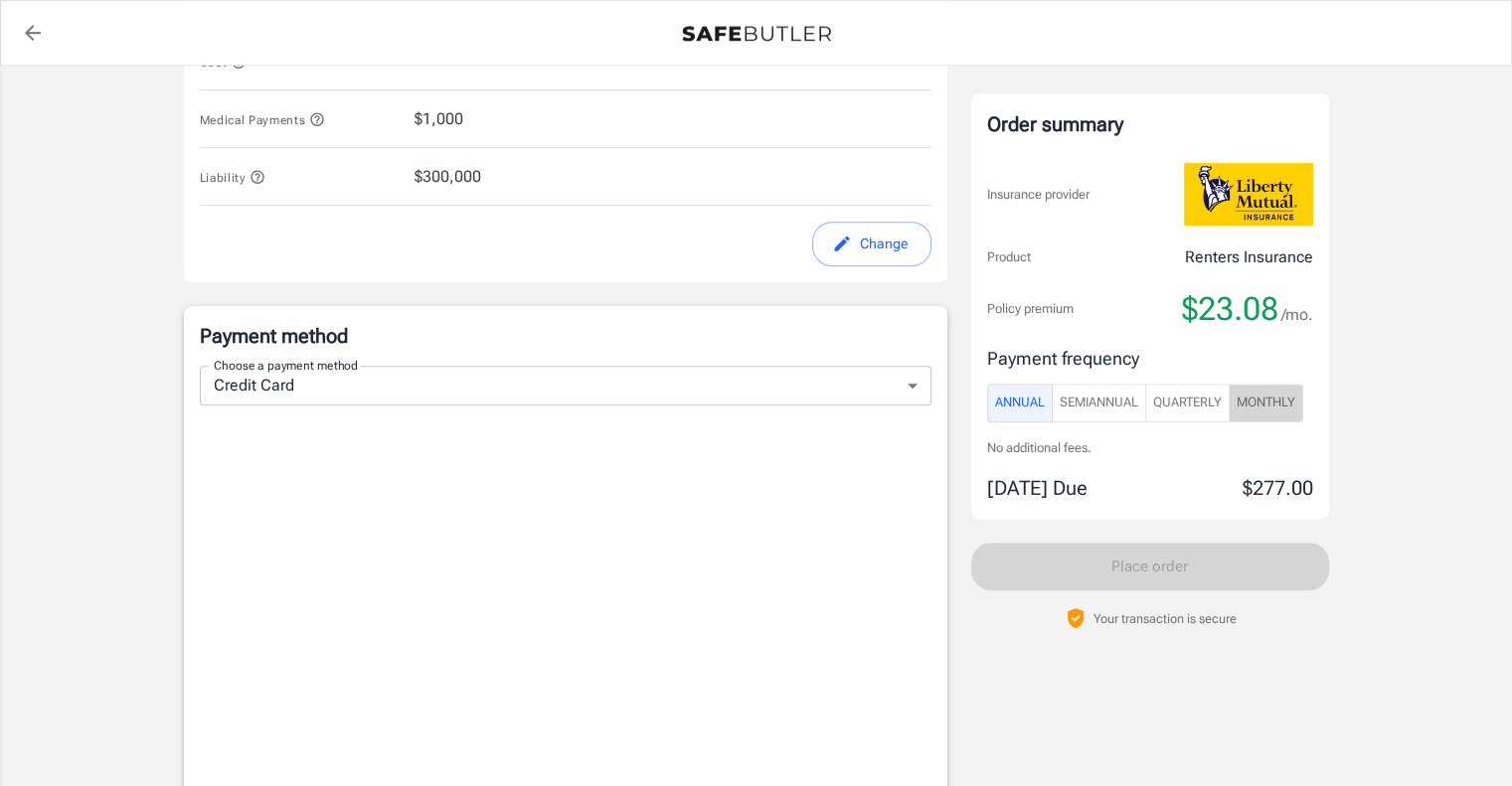 click on "Monthly" at bounding box center (1265, 402) 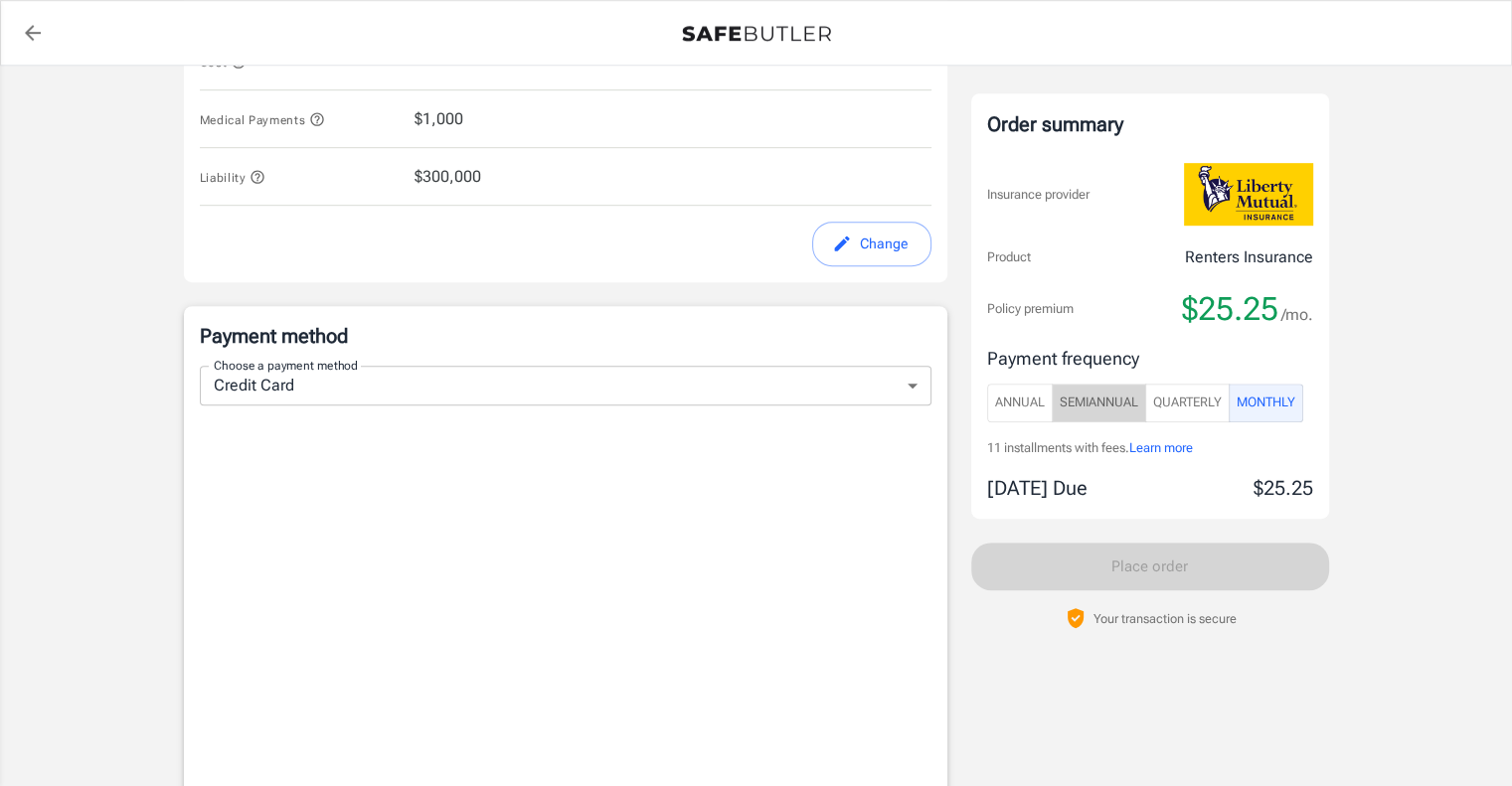 click on "SemiAnnual" at bounding box center [1098, 402] 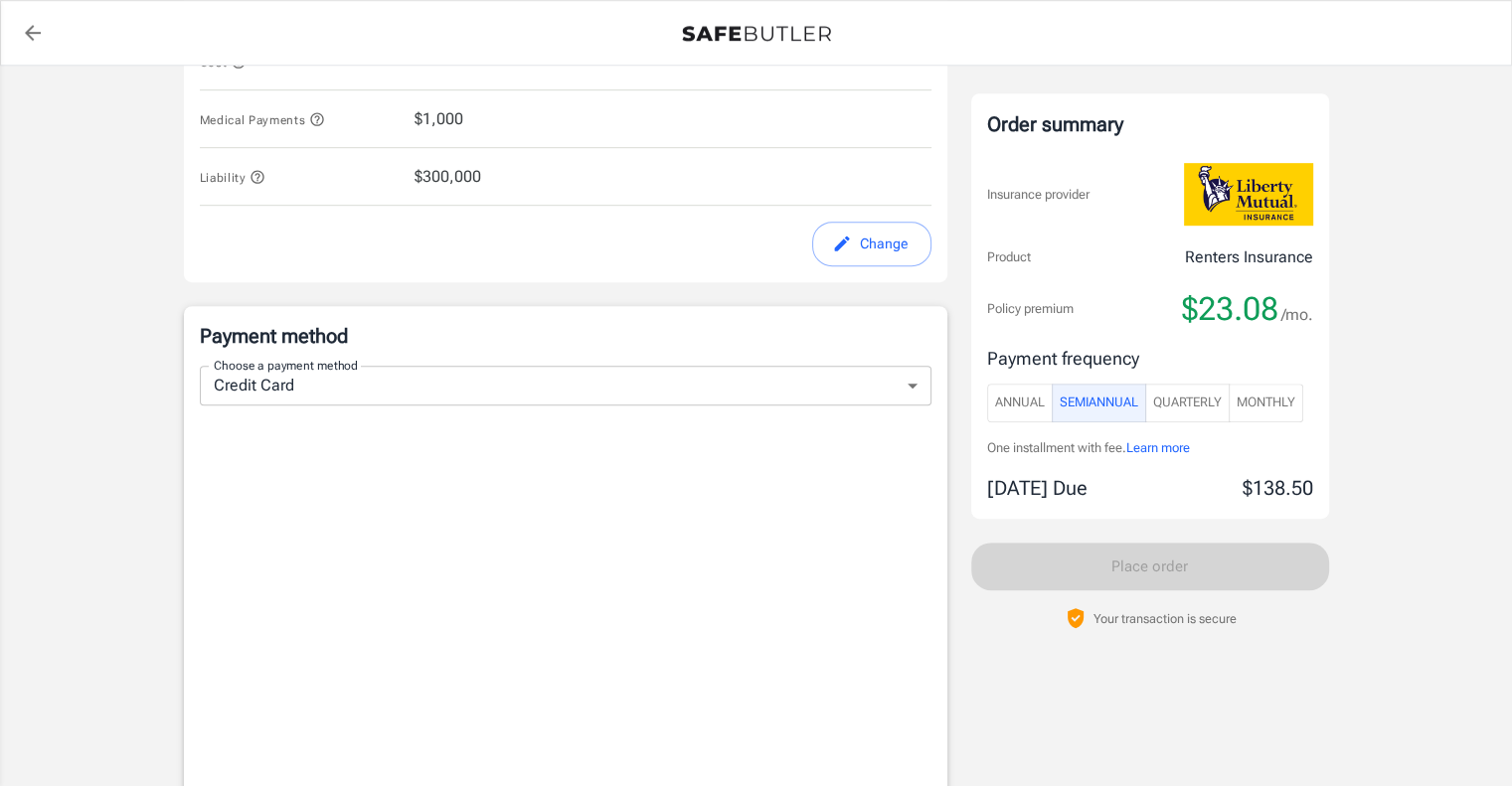 click on "Quarterly" at bounding box center (1187, 402) 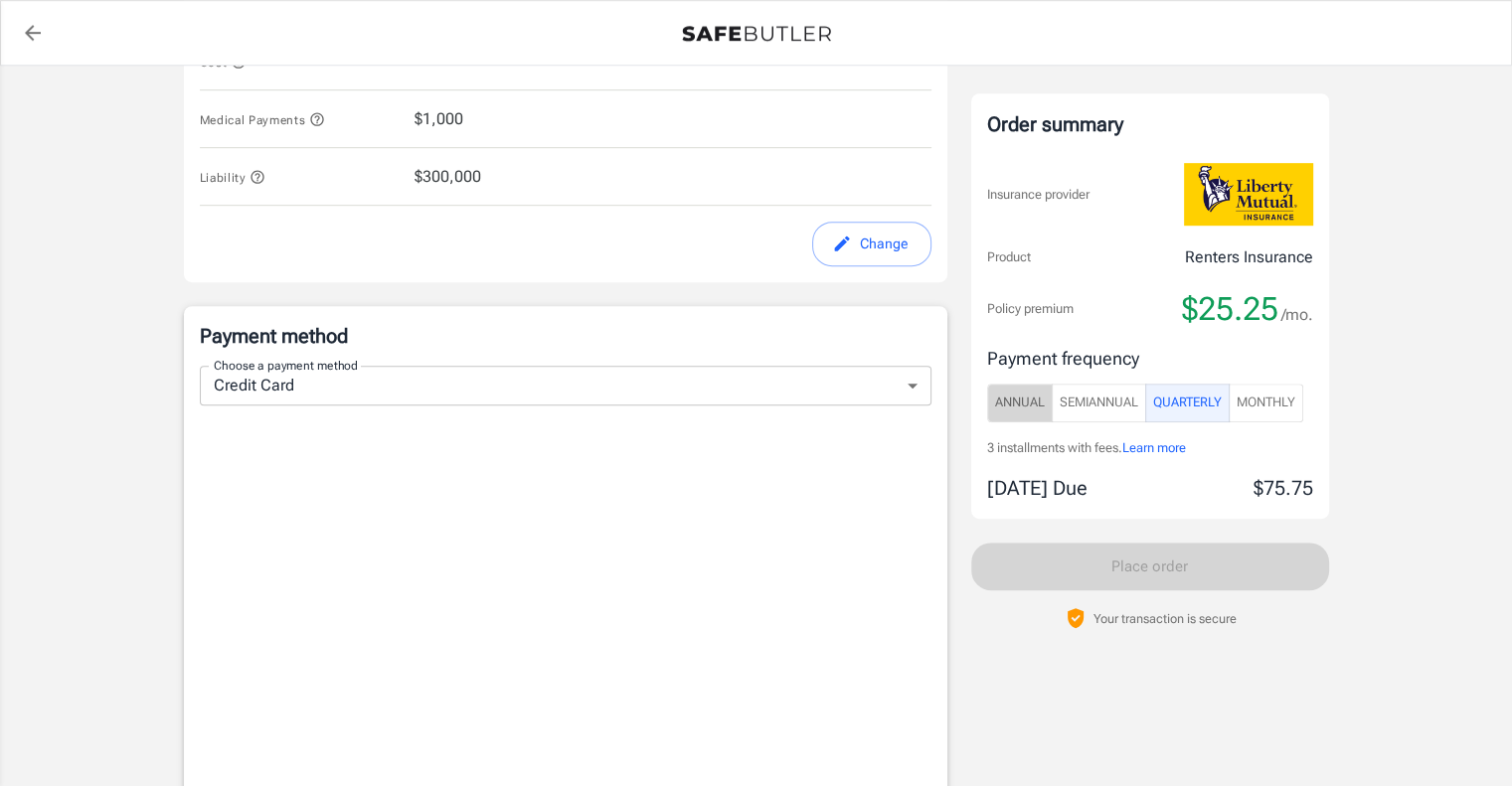 click on "Annual" at bounding box center [1020, 402] 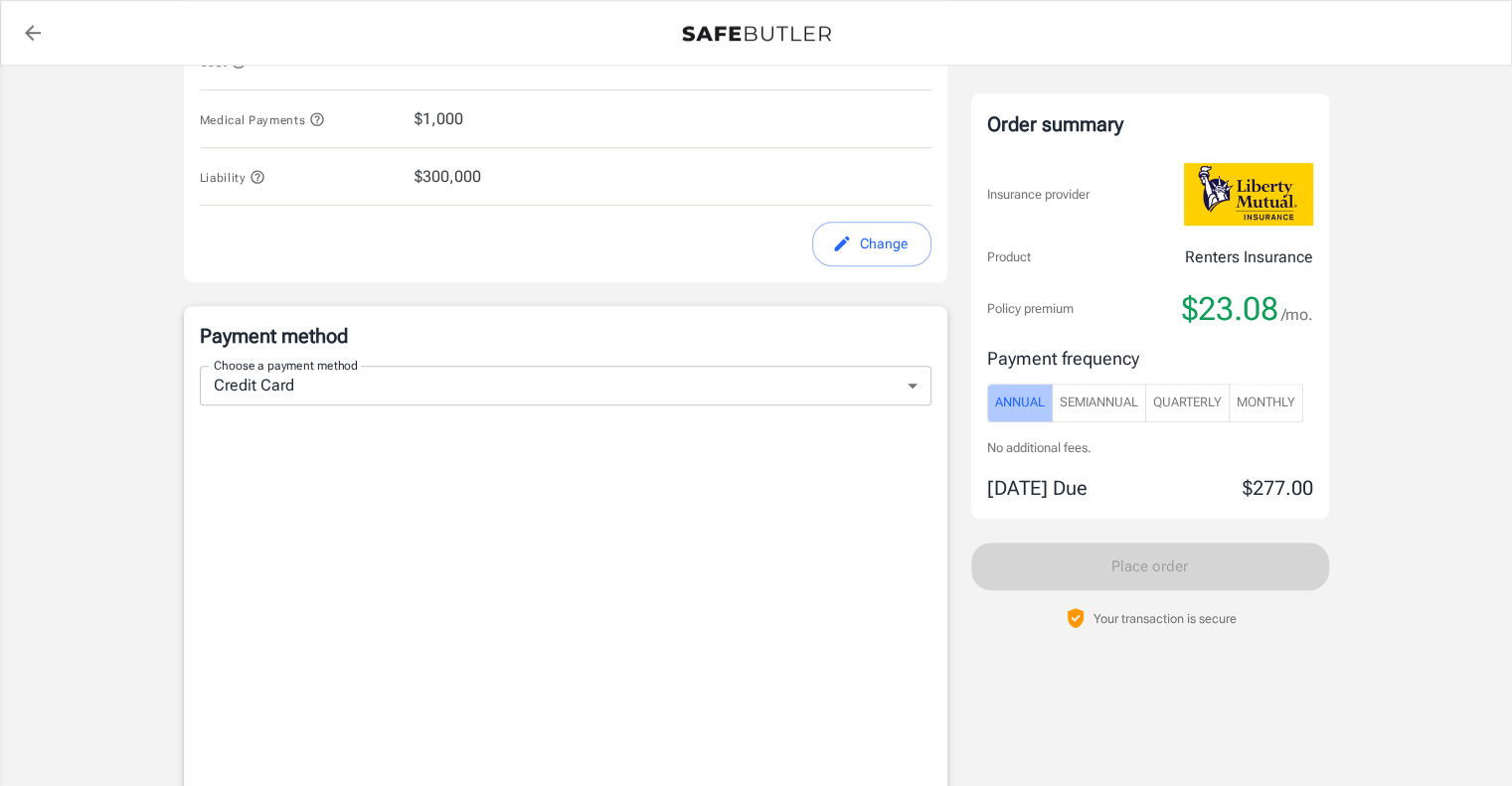 click on "Annual" at bounding box center (1020, 402) 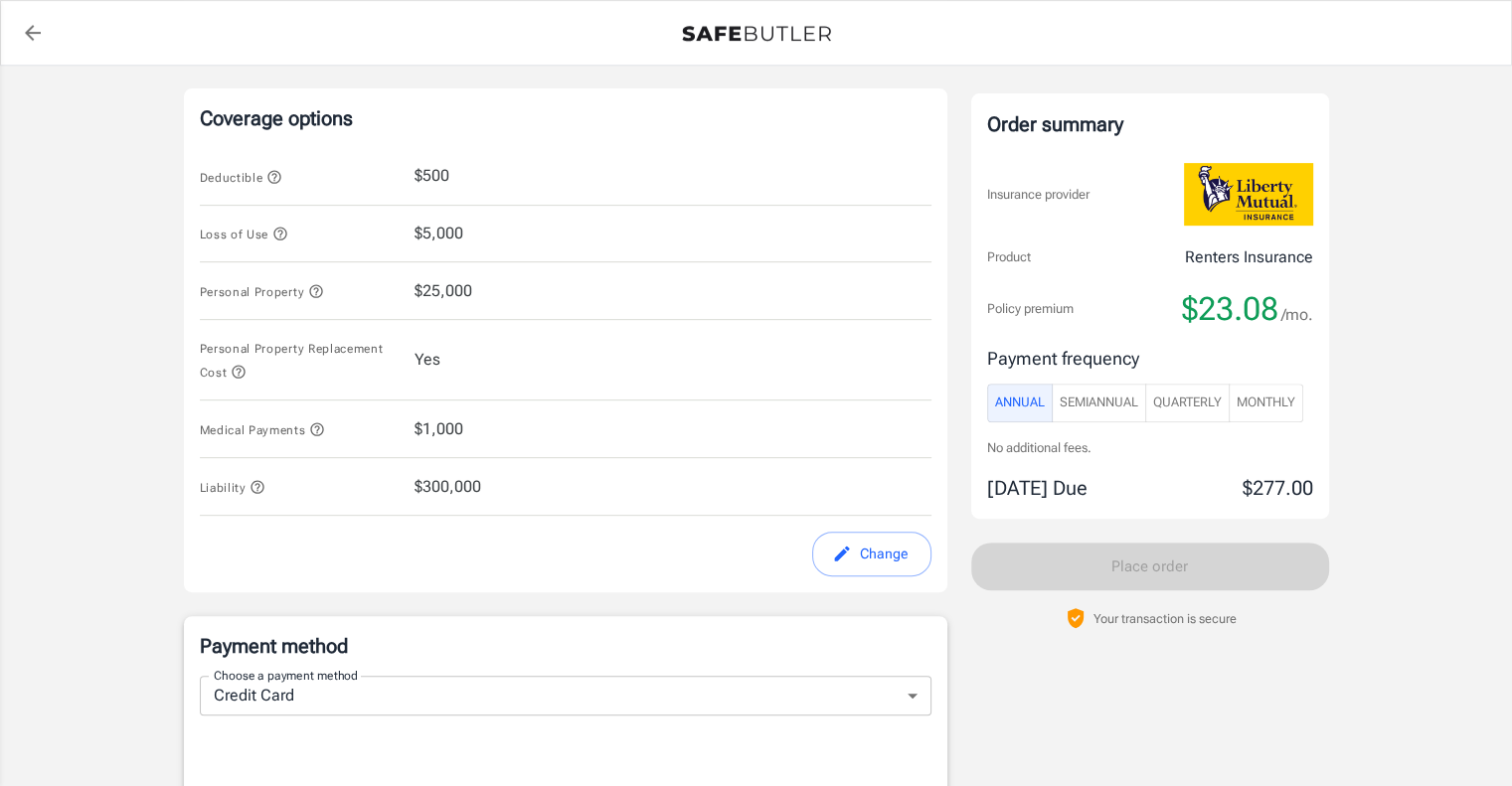 scroll, scrollTop: 810, scrollLeft: 0, axis: vertical 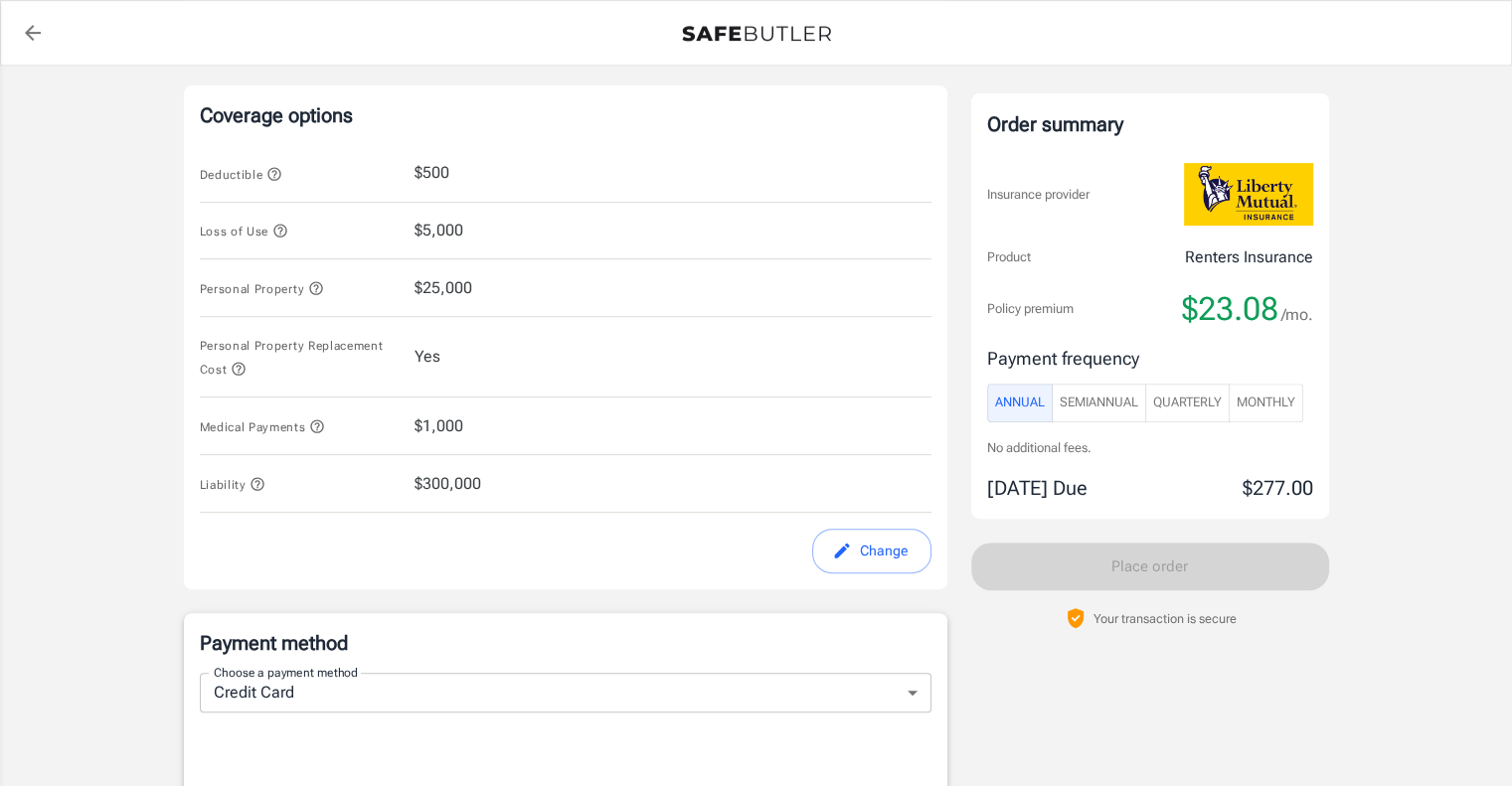 click 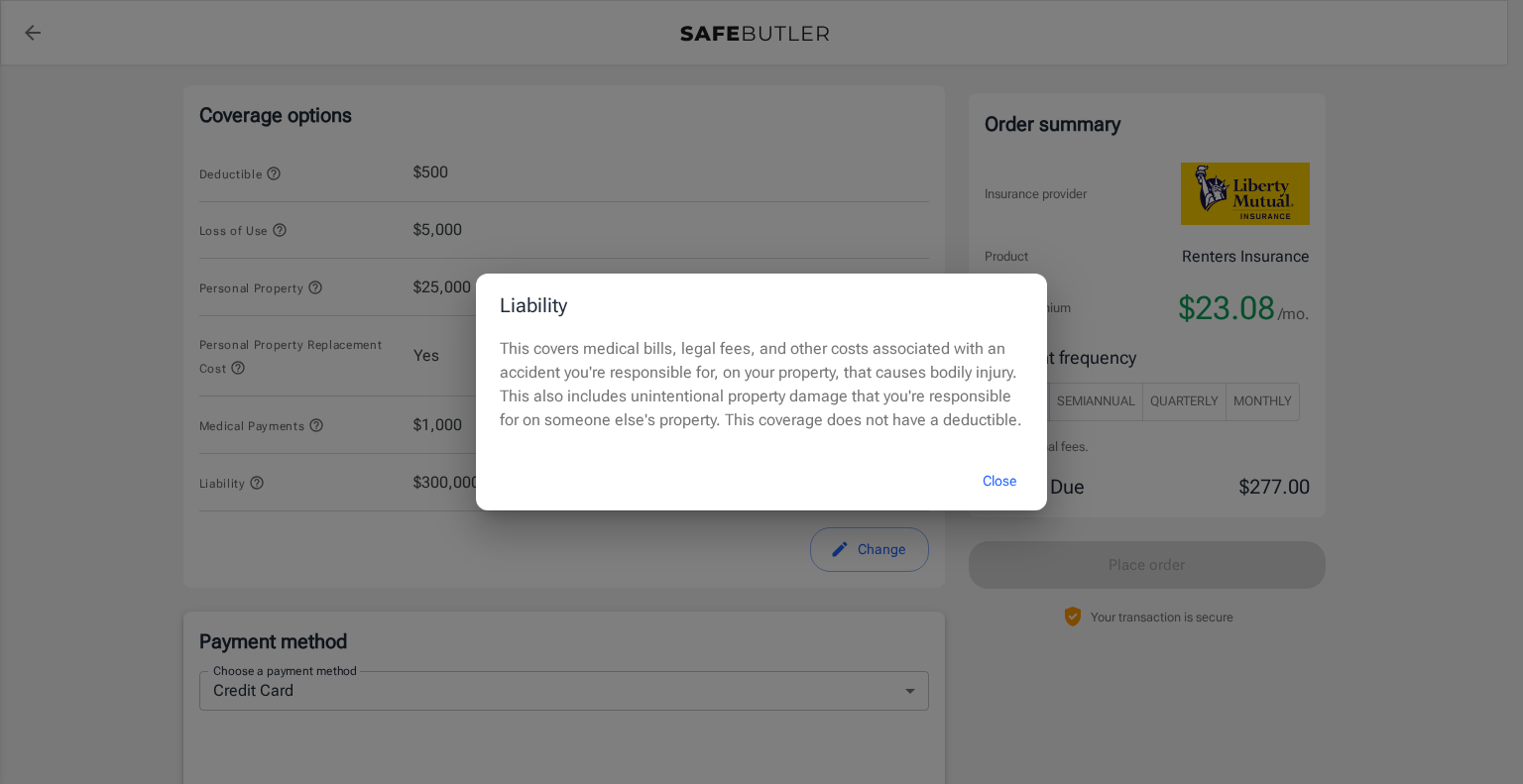 click on "Close" at bounding box center (999, 481) 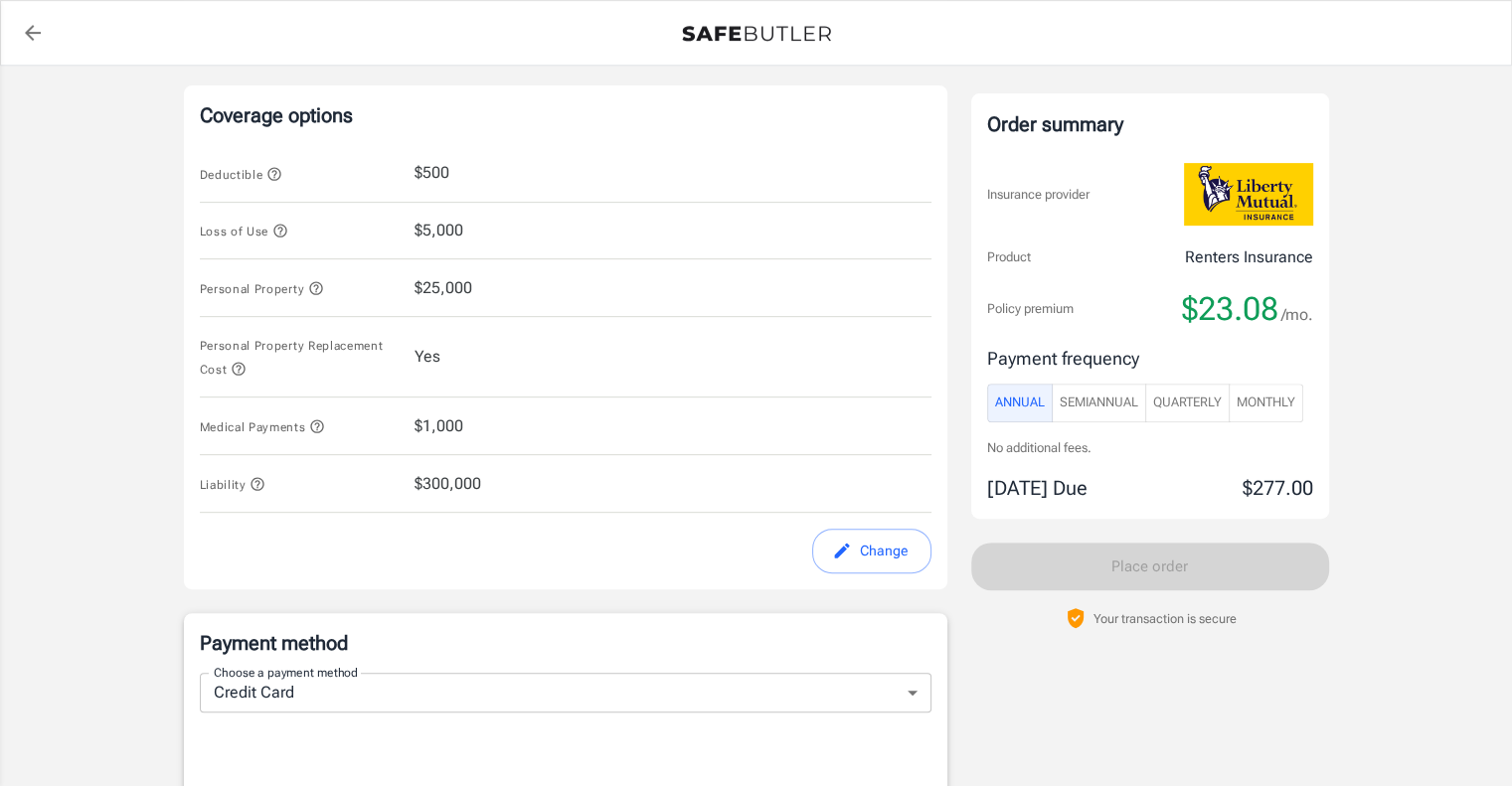 click 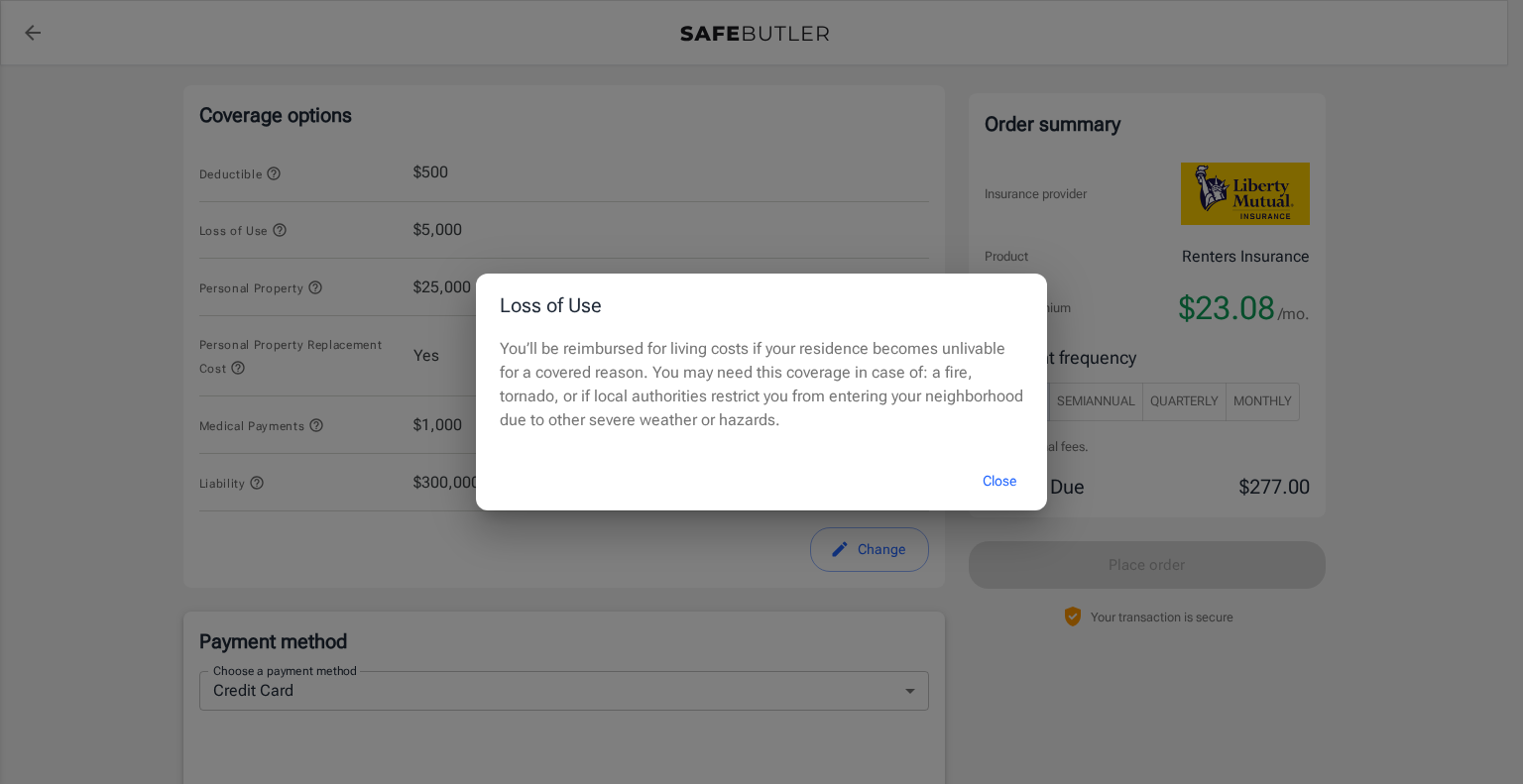 click on "Close" at bounding box center [999, 481] 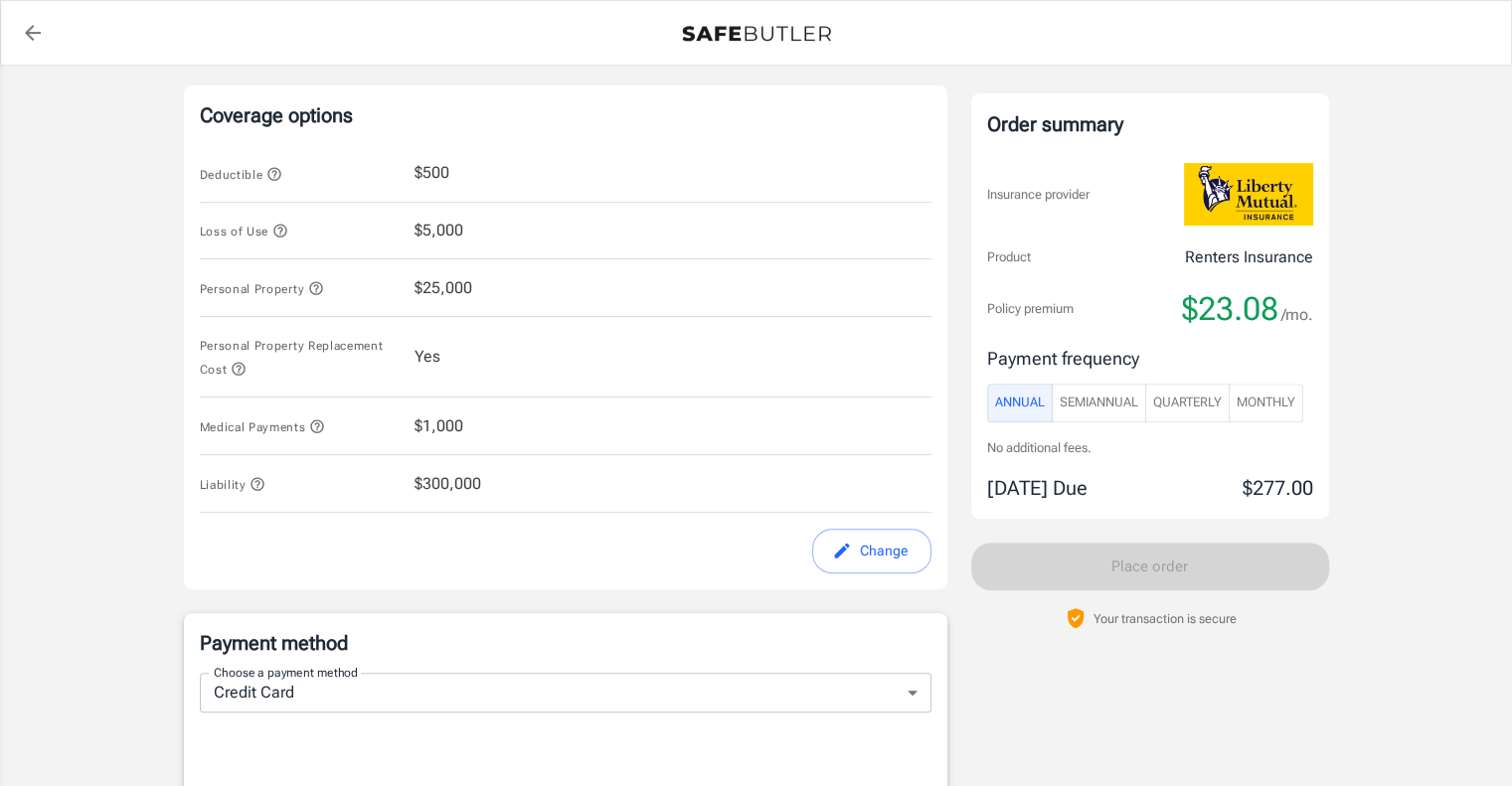 type 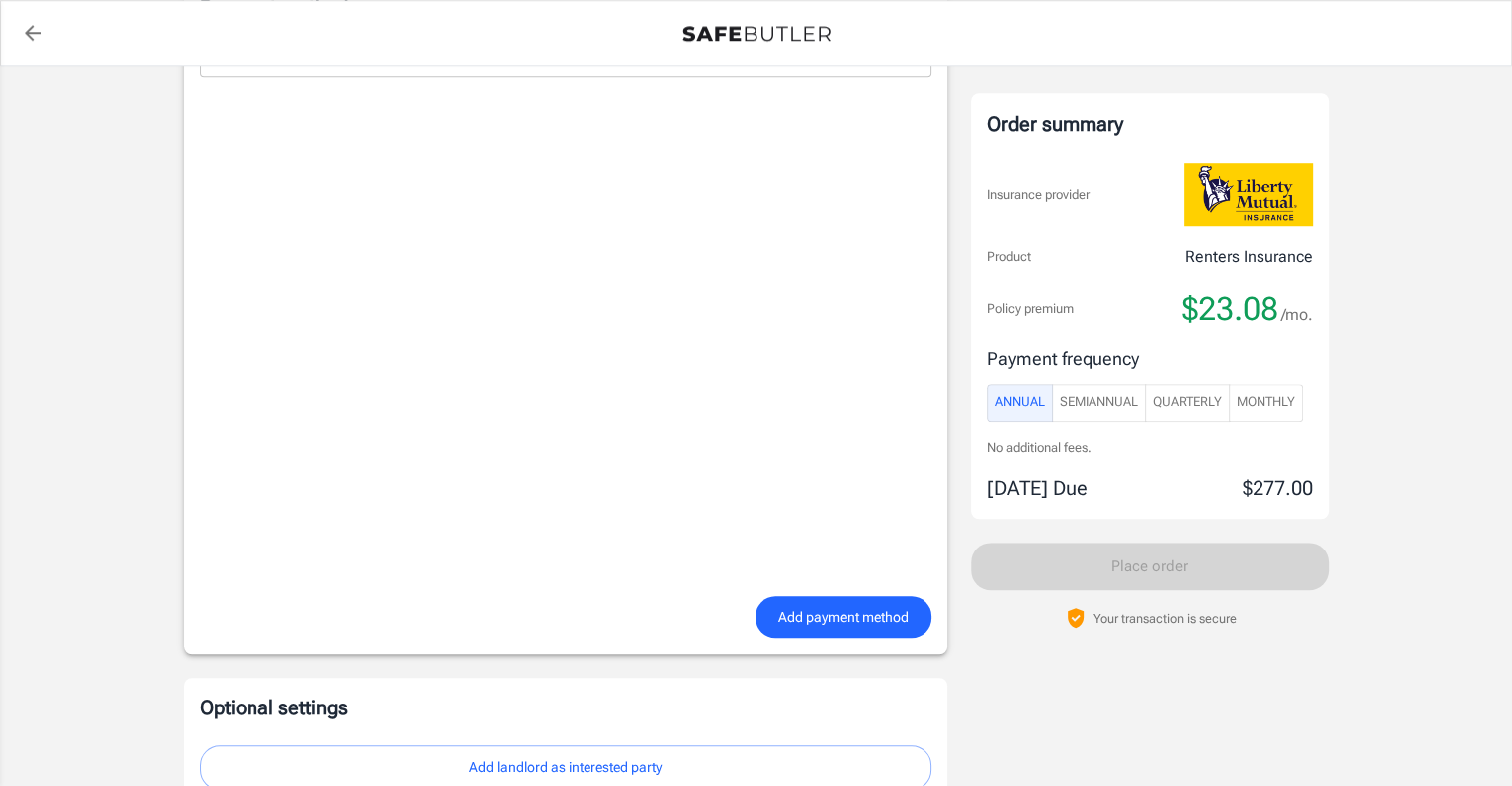 scroll, scrollTop: 1451, scrollLeft: 0, axis: vertical 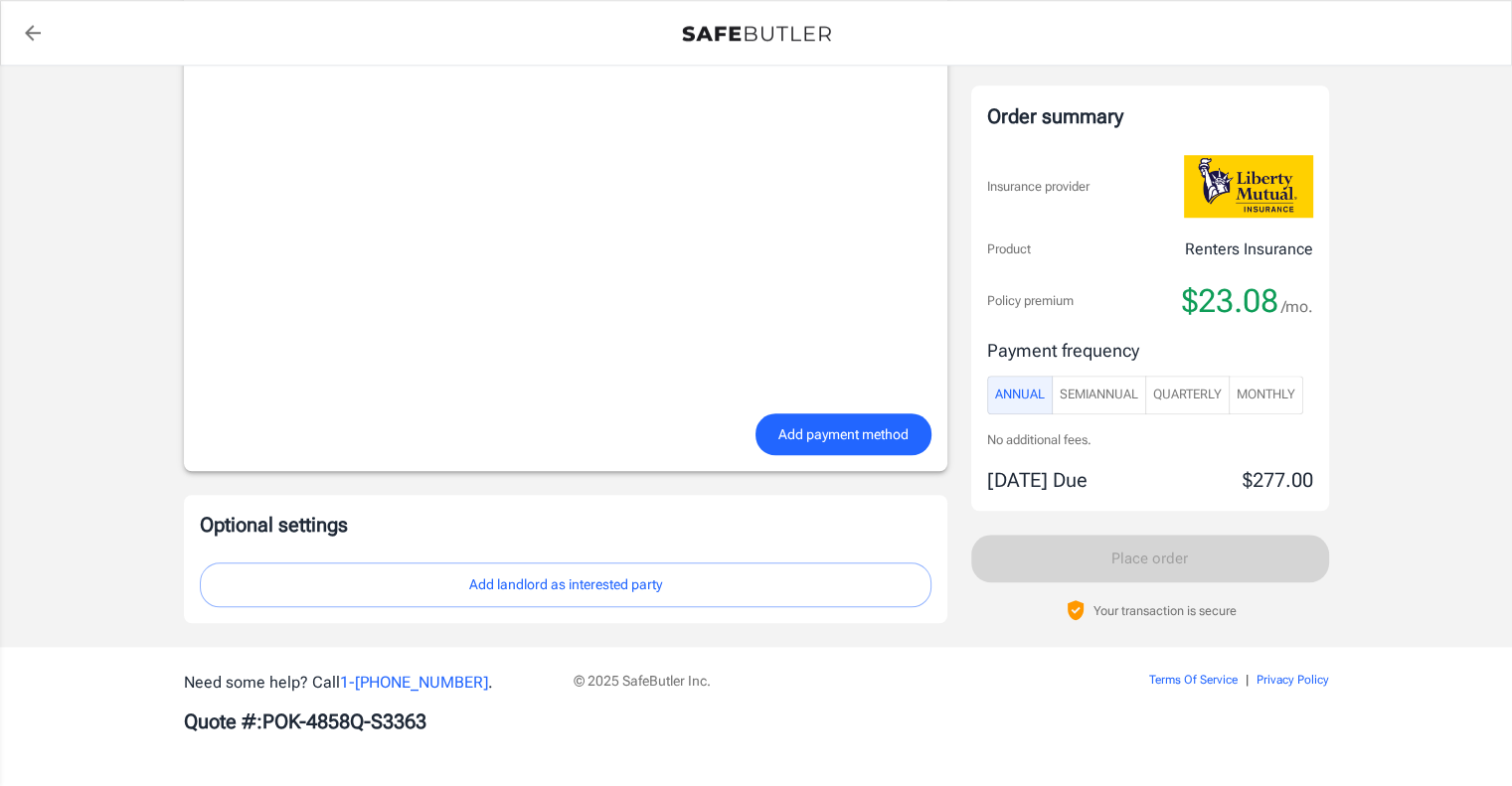 type 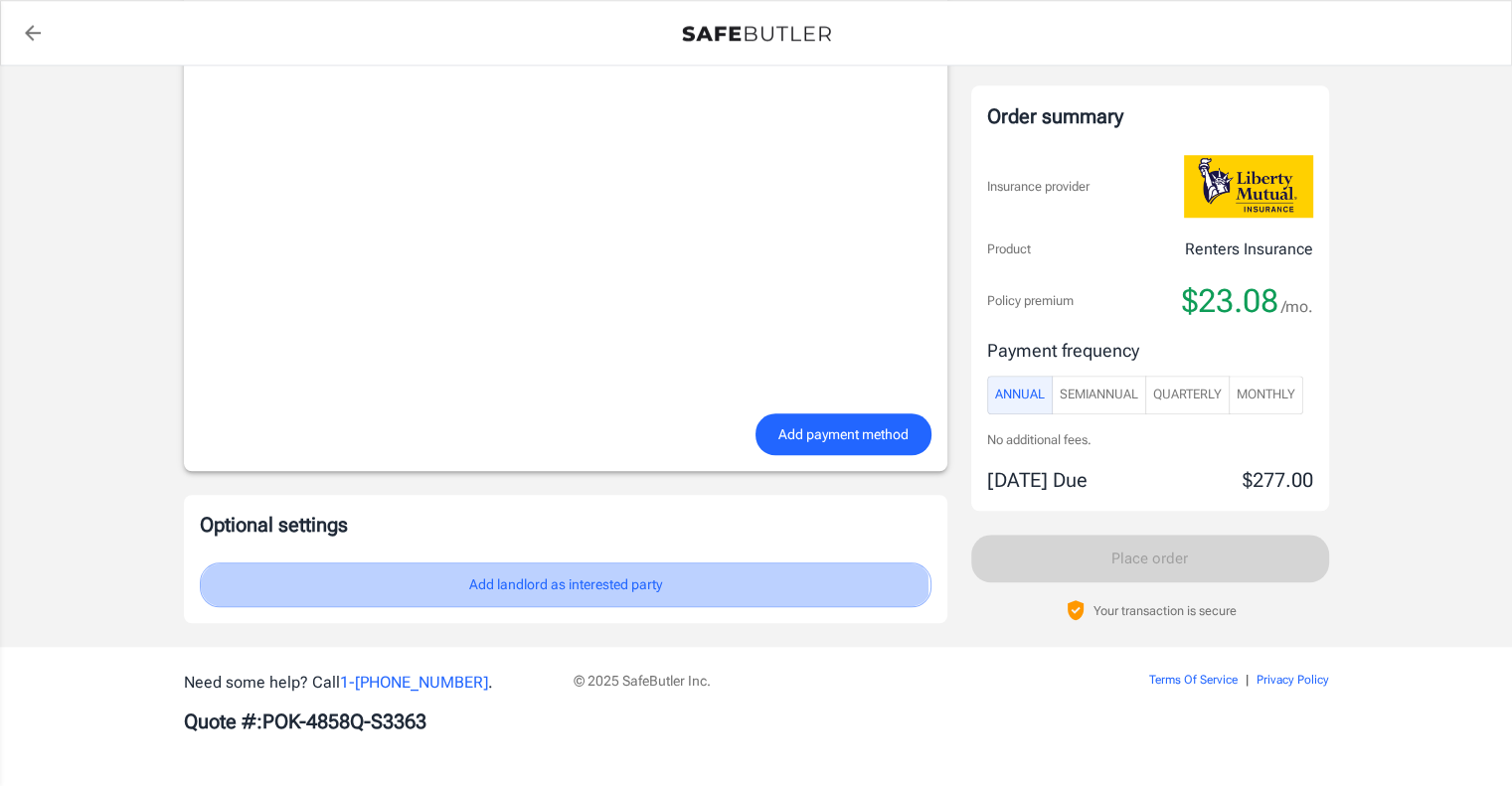 click on "Add landlord as interested party" at bounding box center [566, 584] 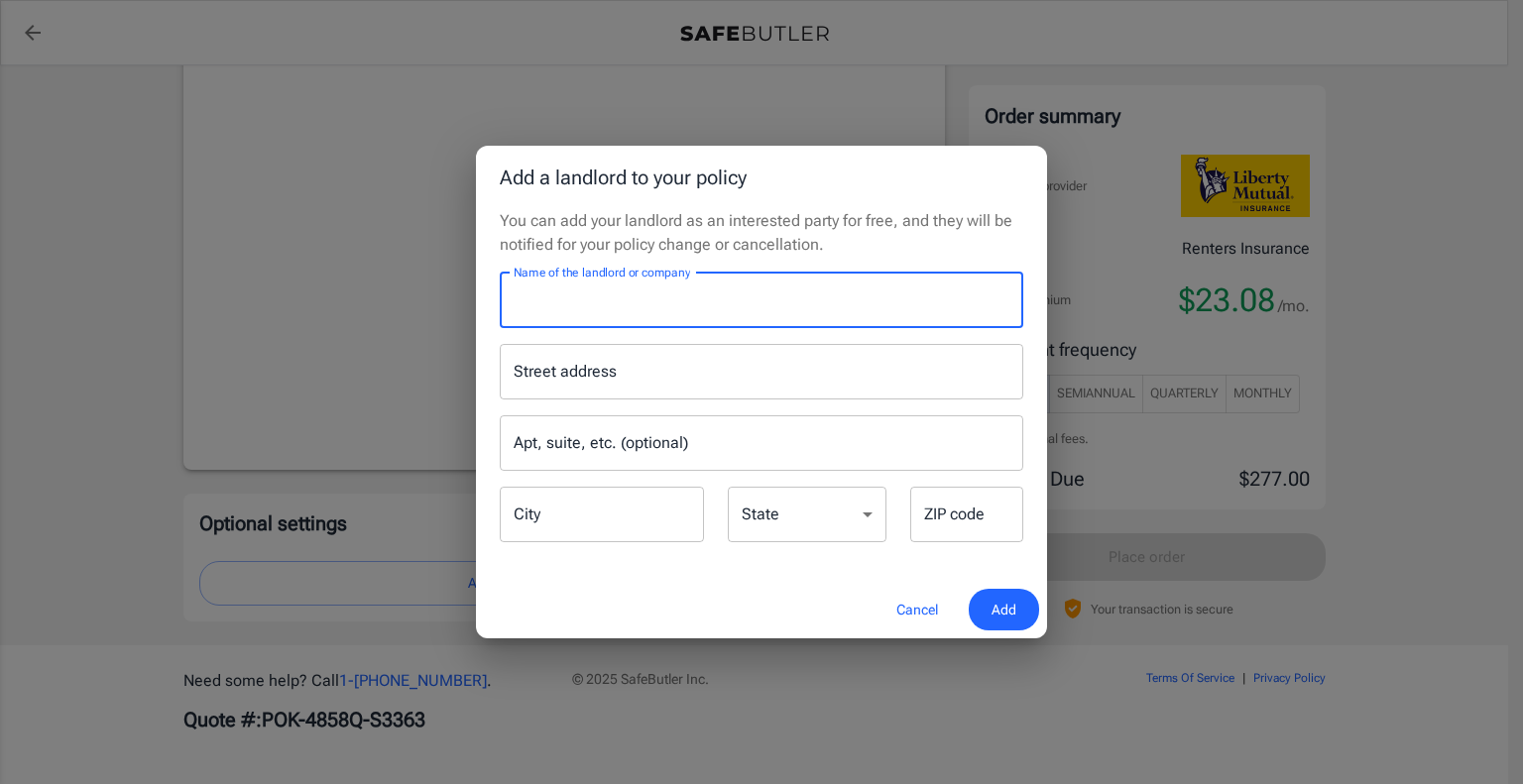 click on "Name of the landlord or company" at bounding box center [762, 300] 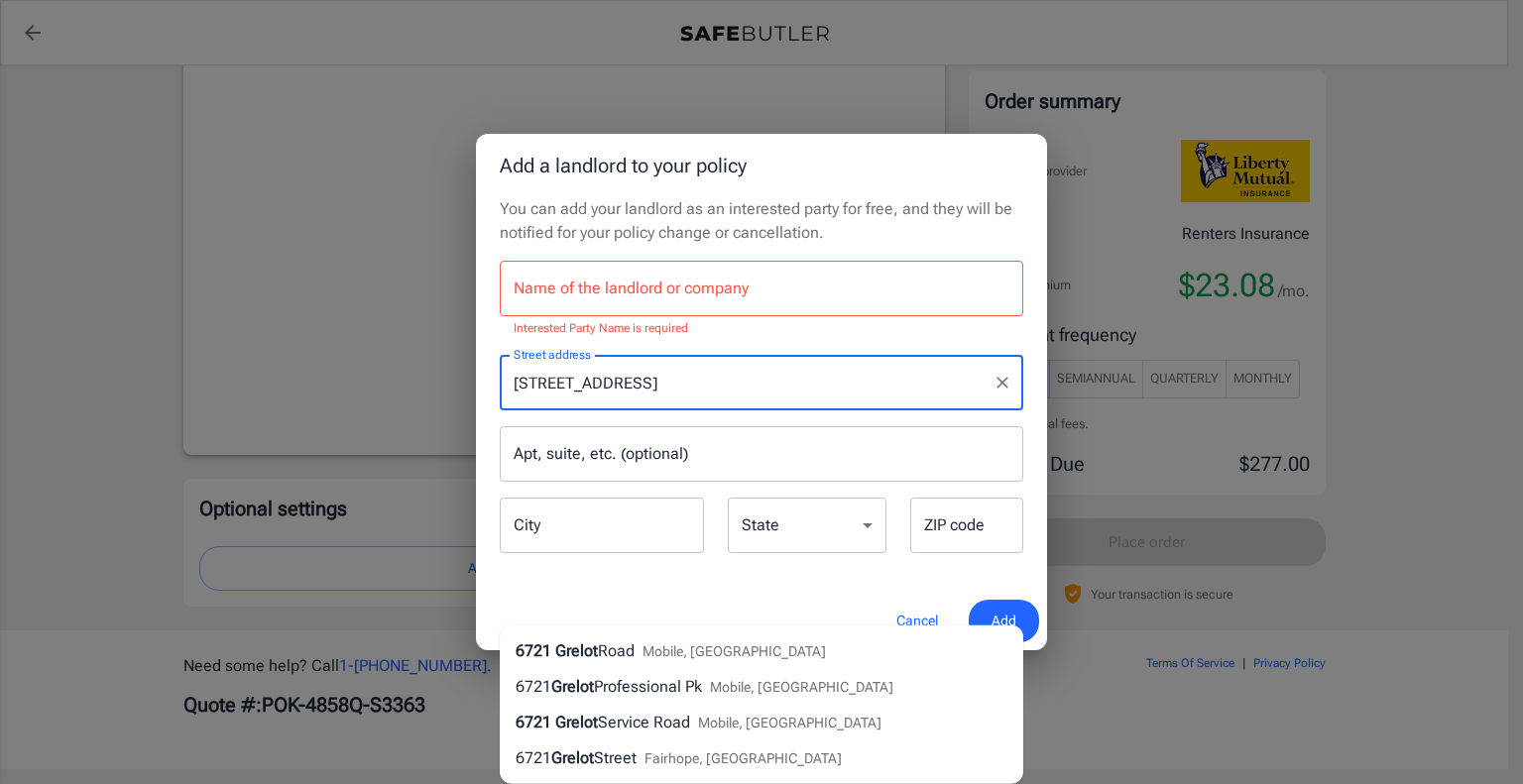 type on "[STREET_ADDRESS]" 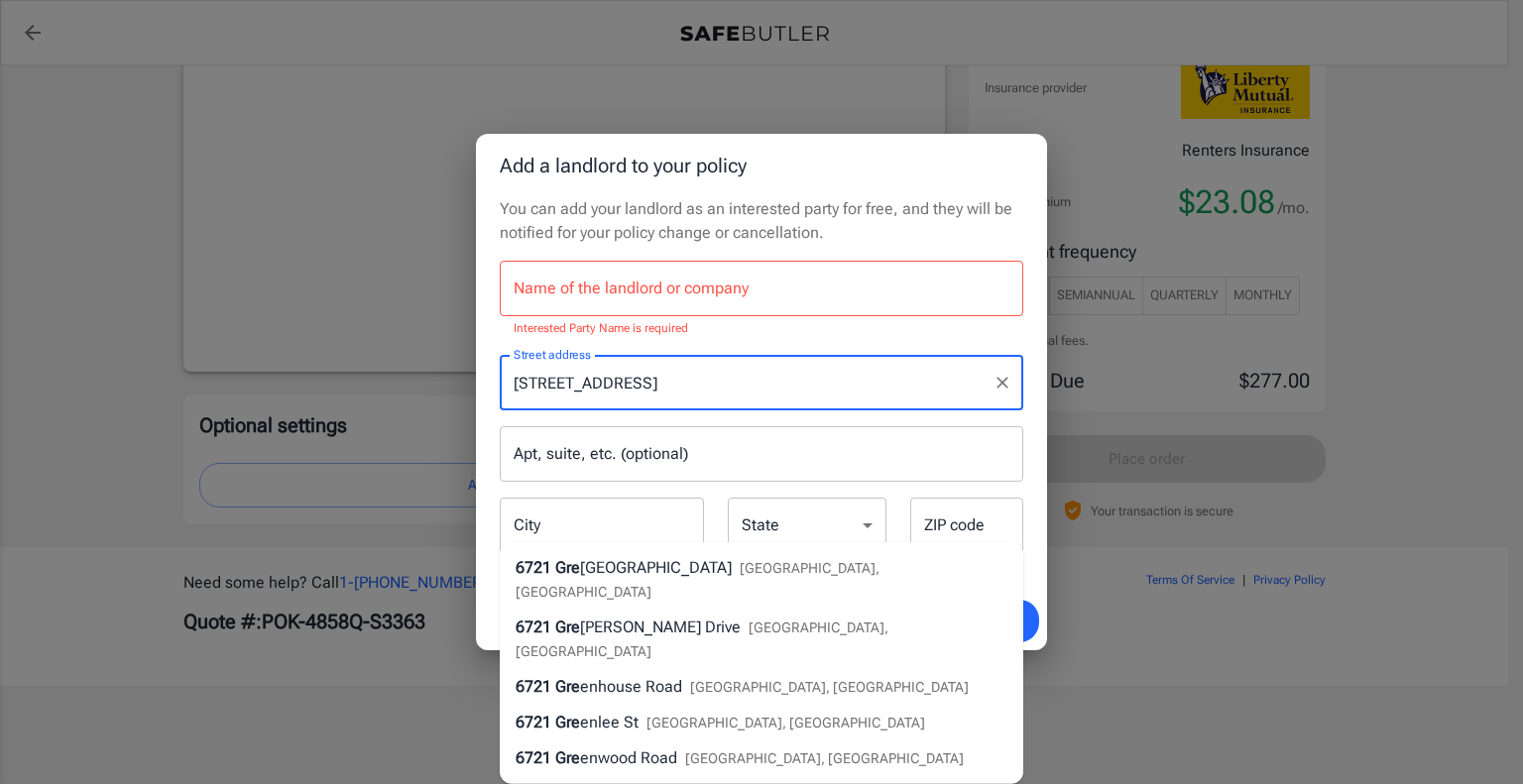 type on "[STREET_ADDRESS]" 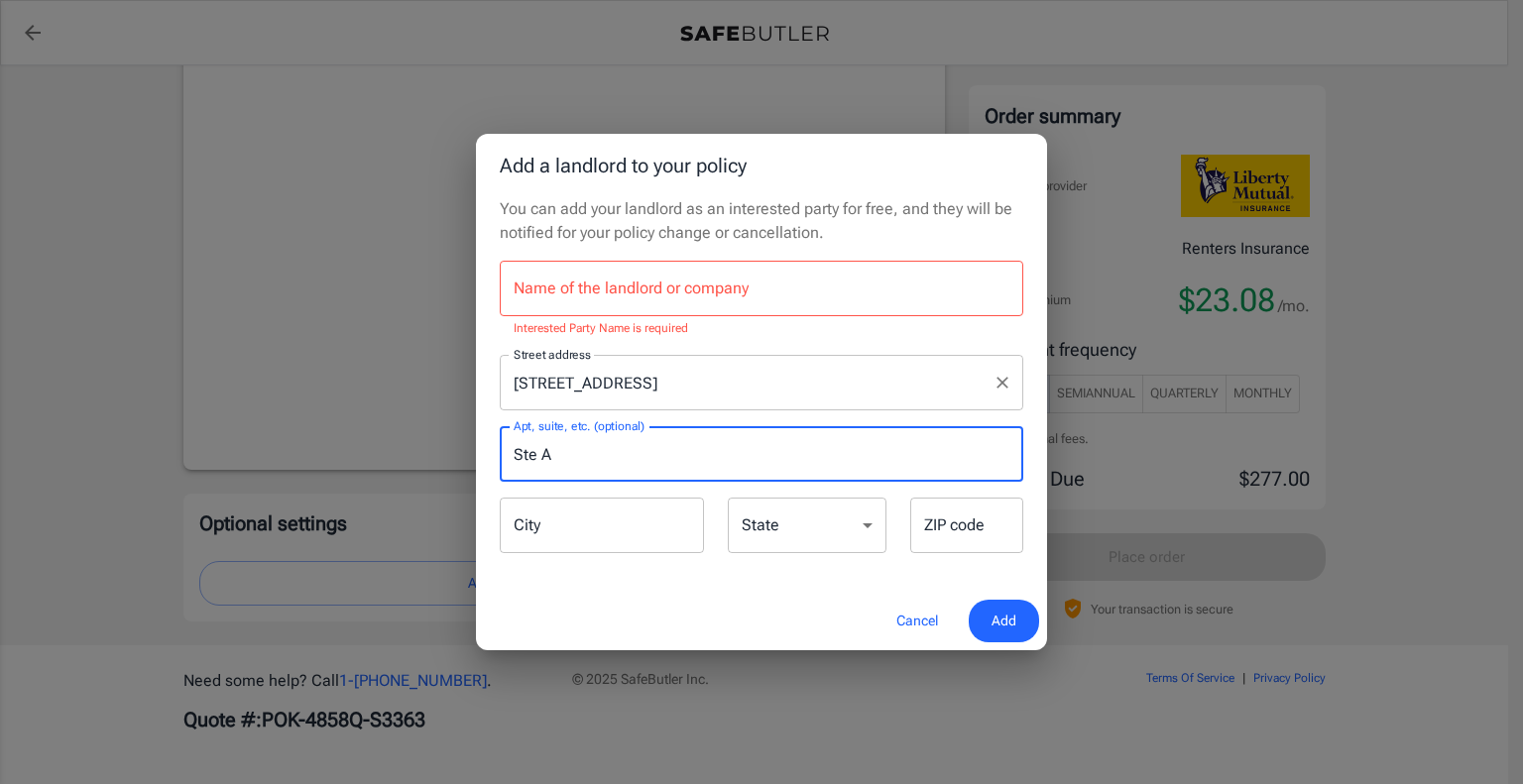 type on "Ste A" 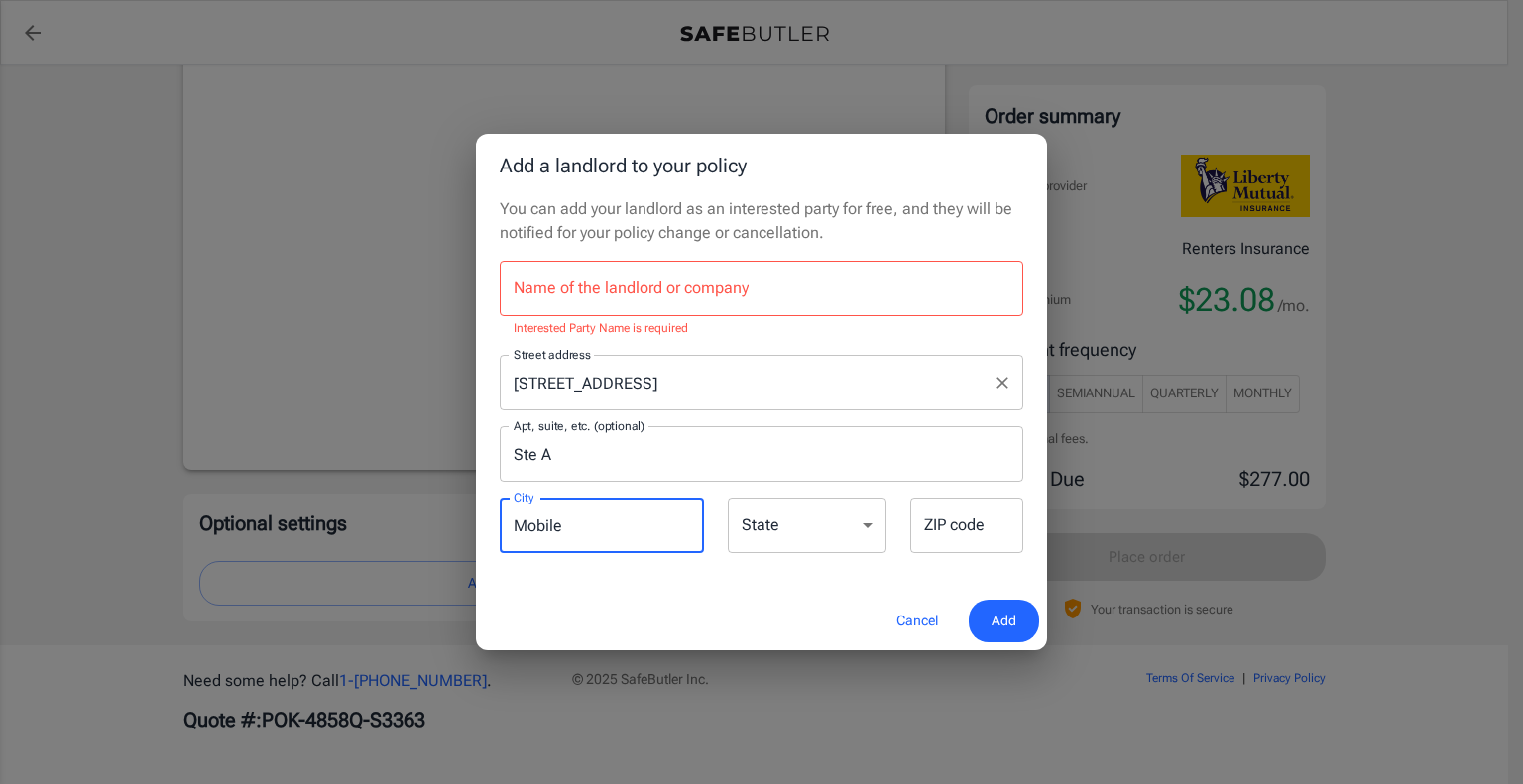 type on "Mobile" 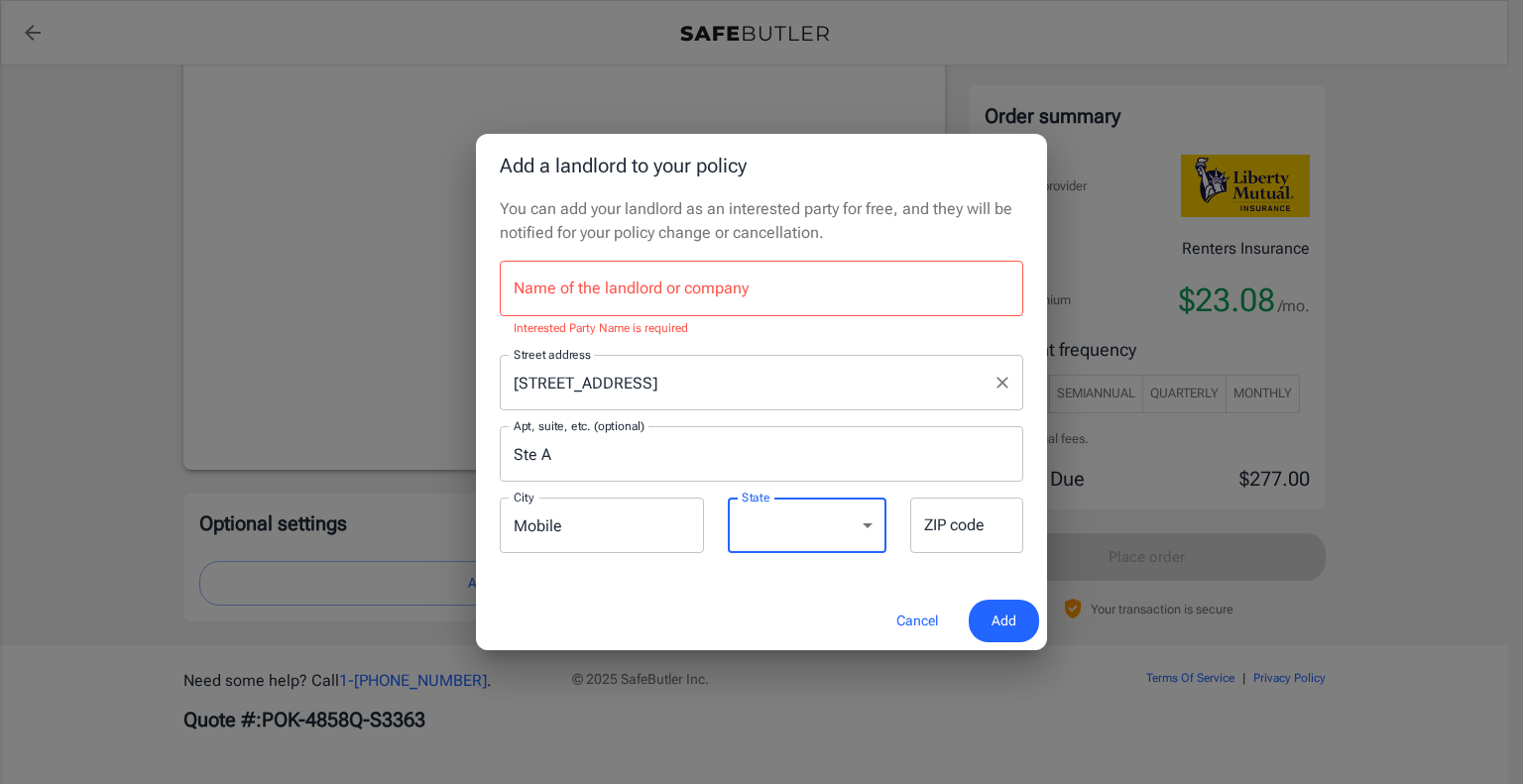 select on "AL" 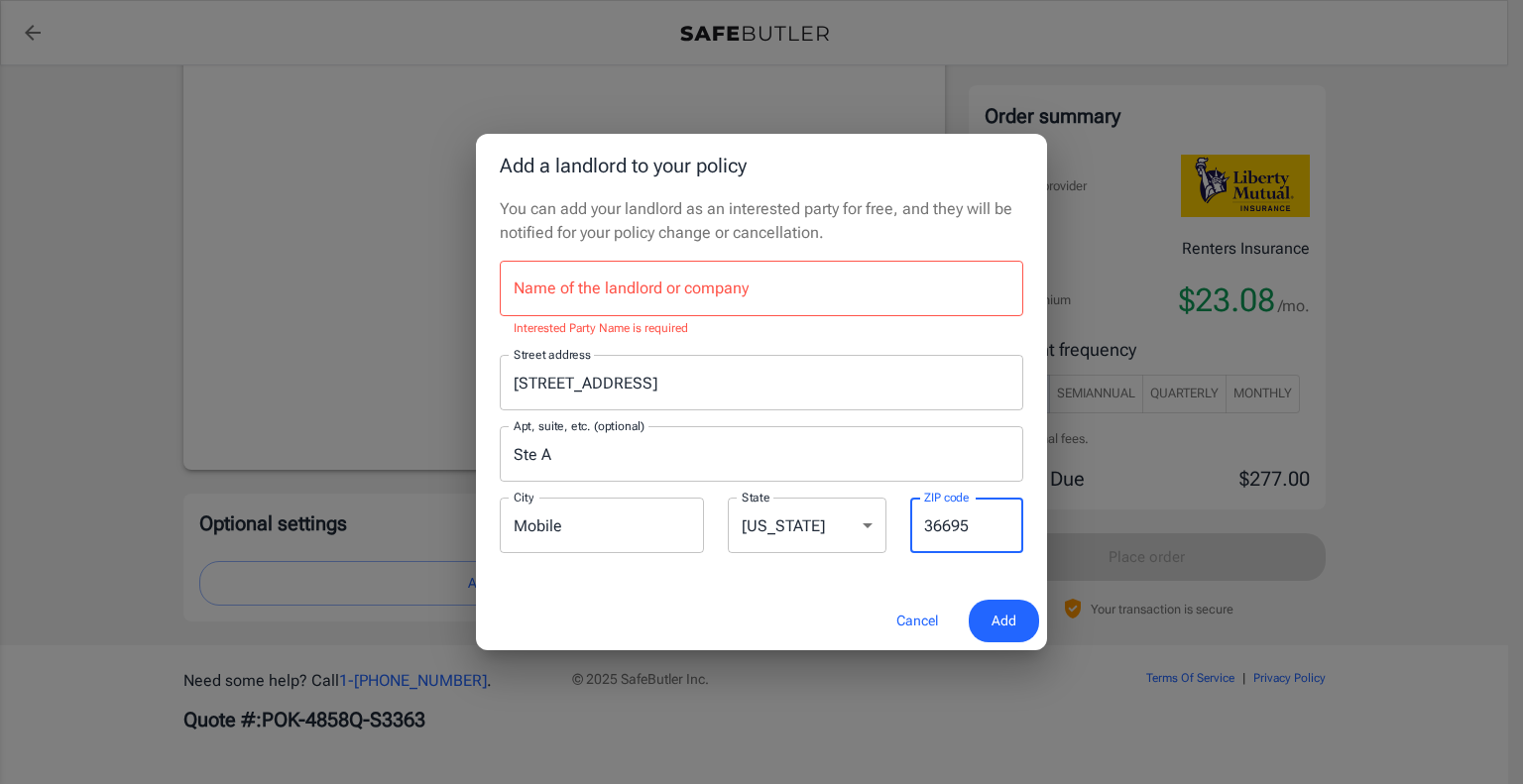 type on "36695" 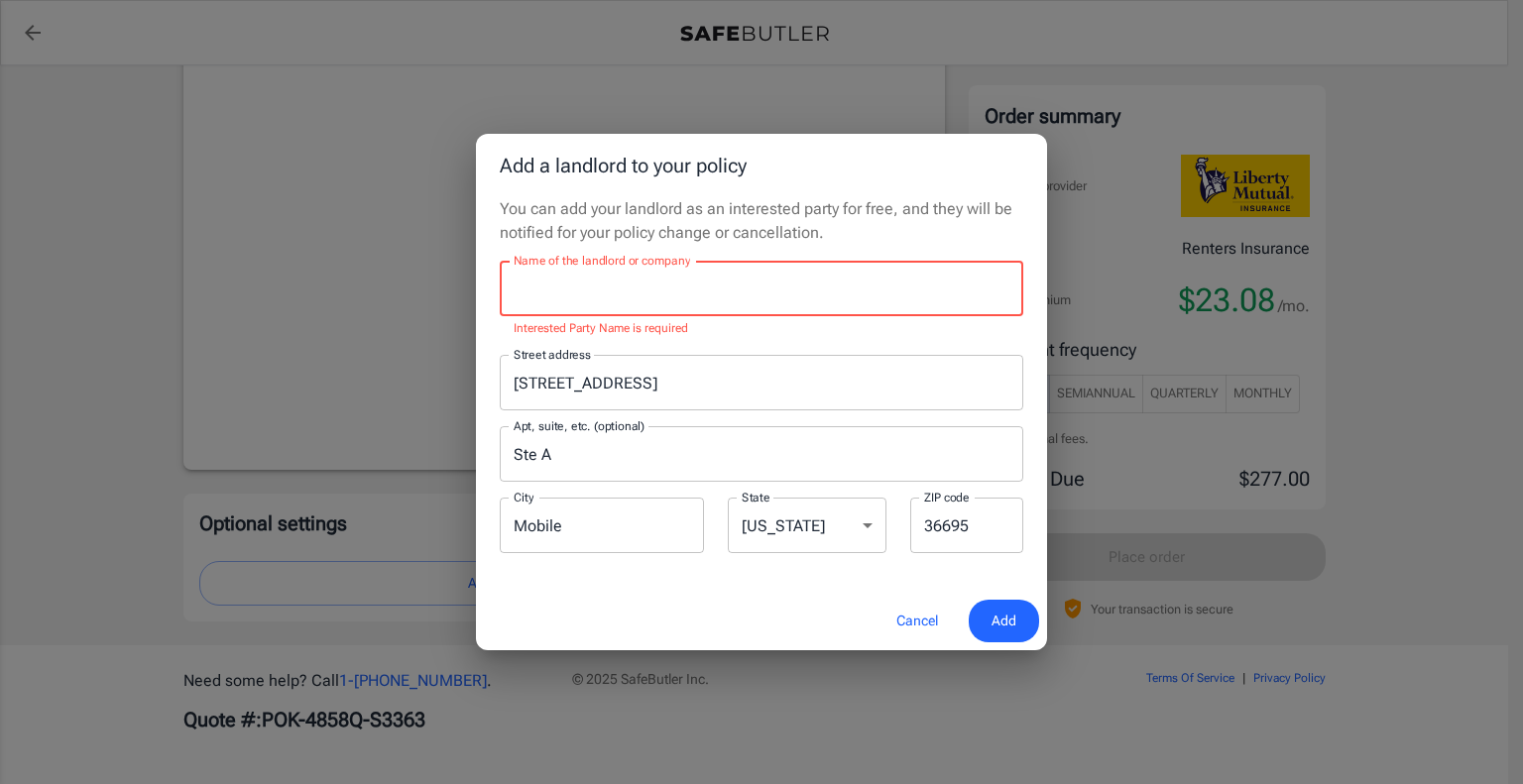 click on "Name of the landlord or company" at bounding box center [762, 288] 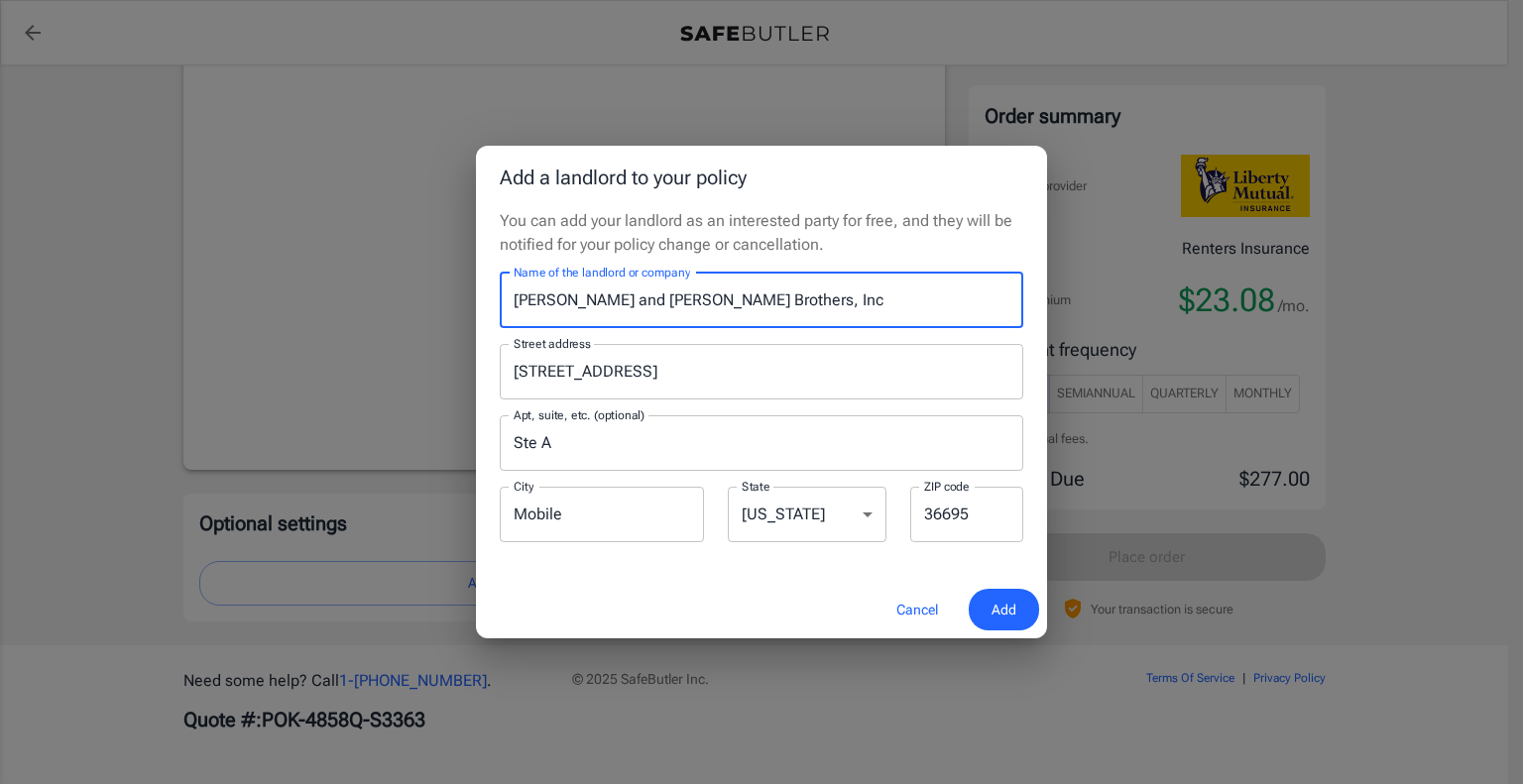 type on "[PERSON_NAME] and [PERSON_NAME] Brothers, Inc" 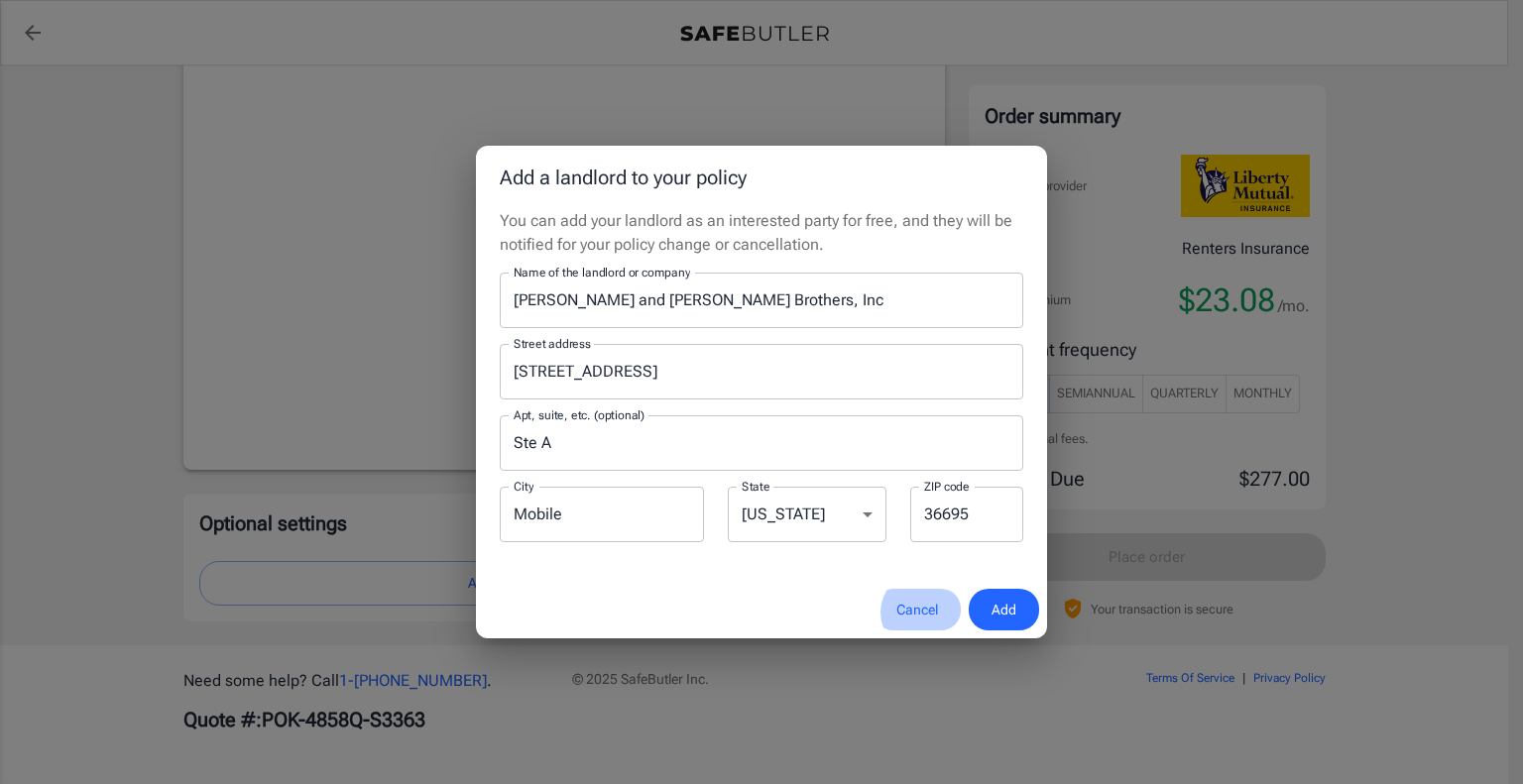 type 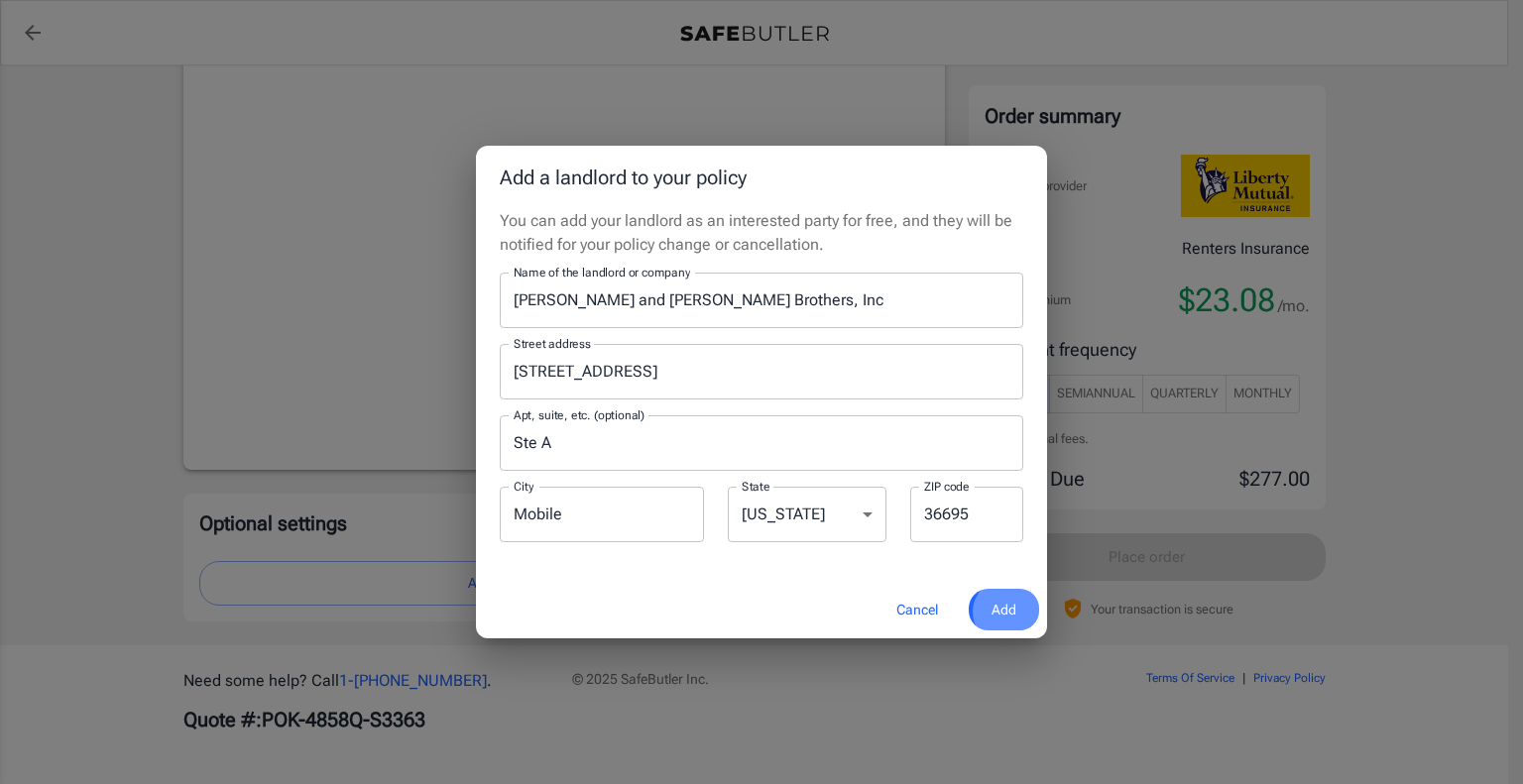 type 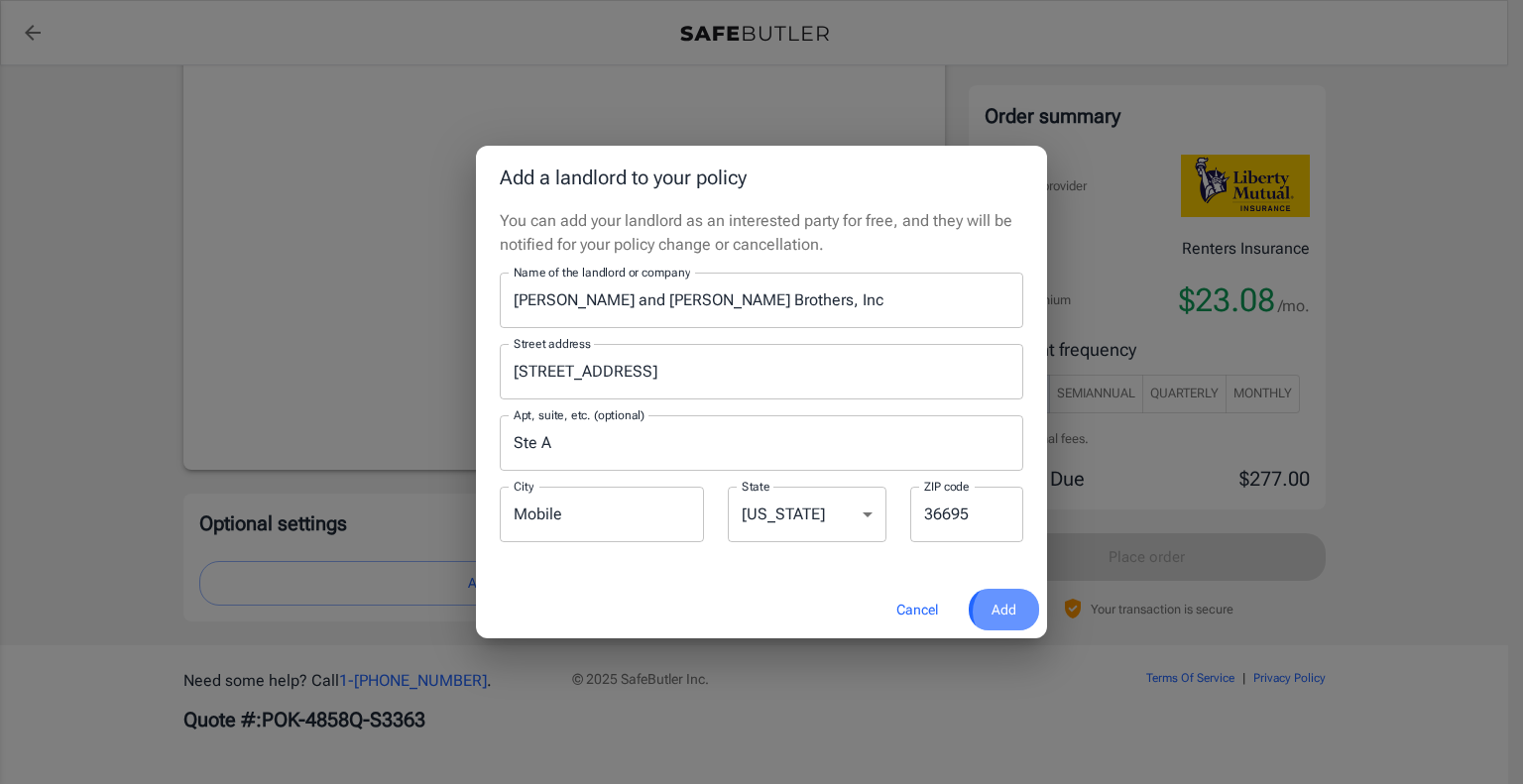 click on "Add" at bounding box center [1003, 610] 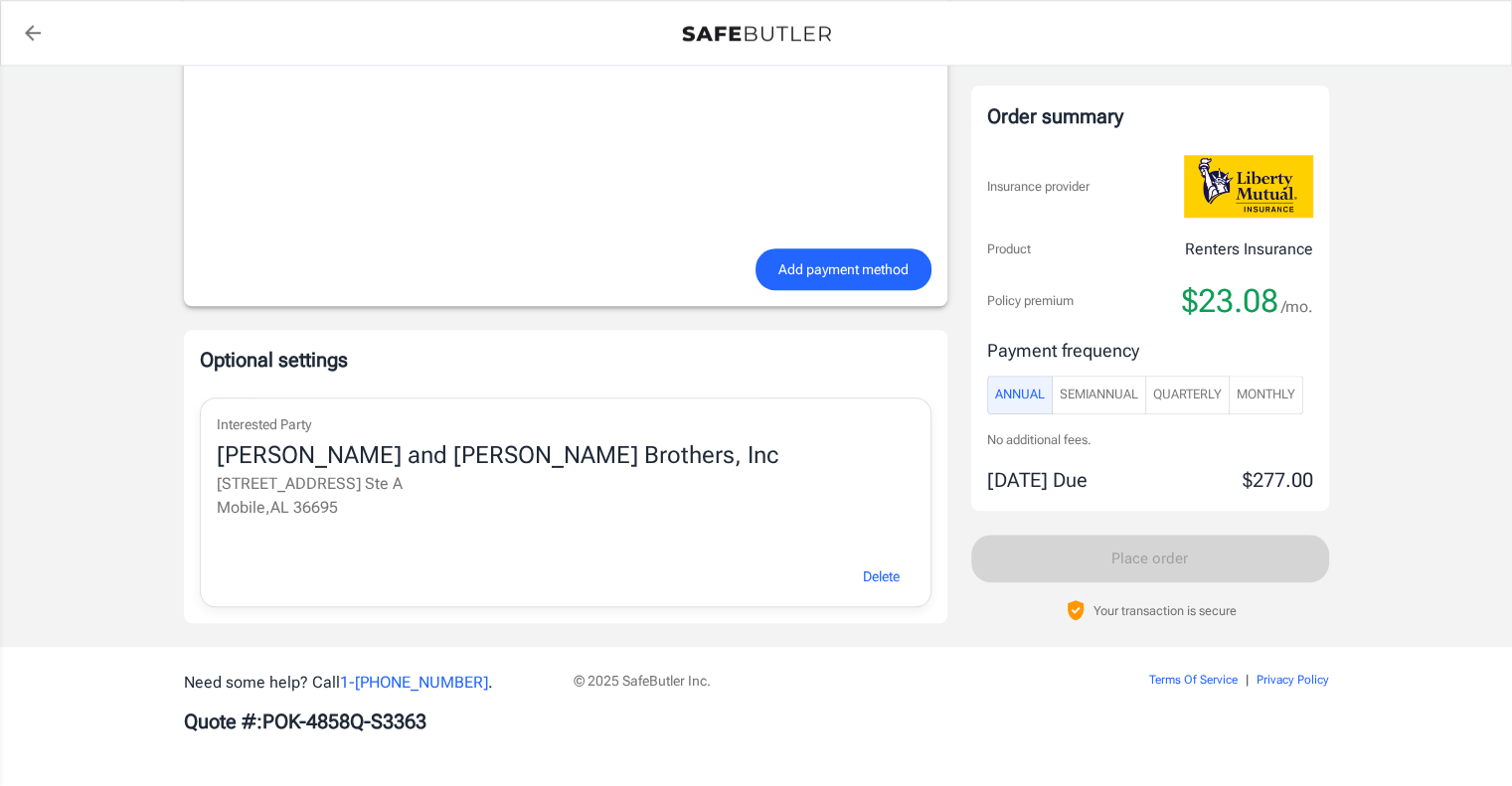 click on "Add payment method" at bounding box center [843, 269] 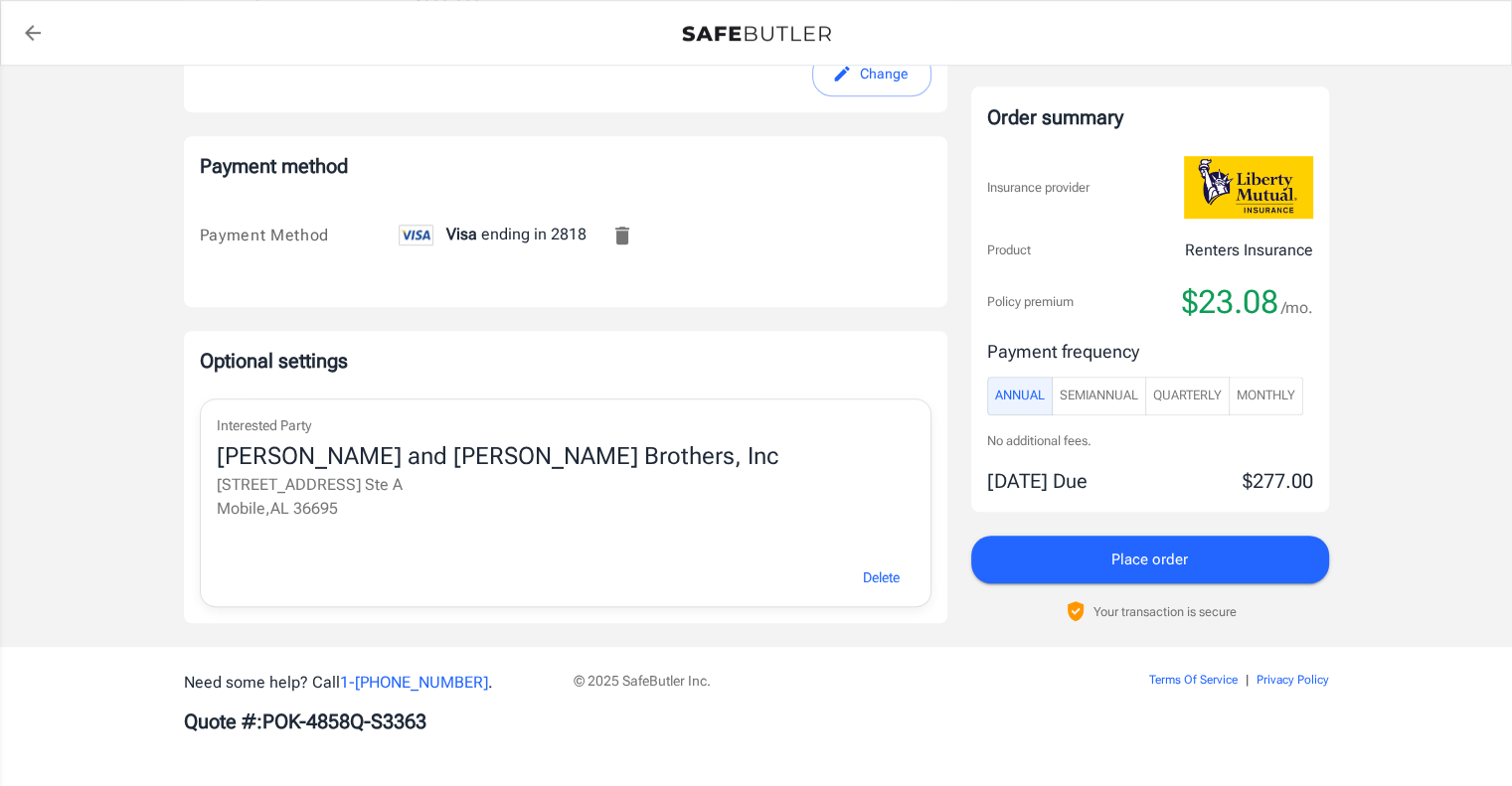 scroll, scrollTop: 1523, scrollLeft: 0, axis: vertical 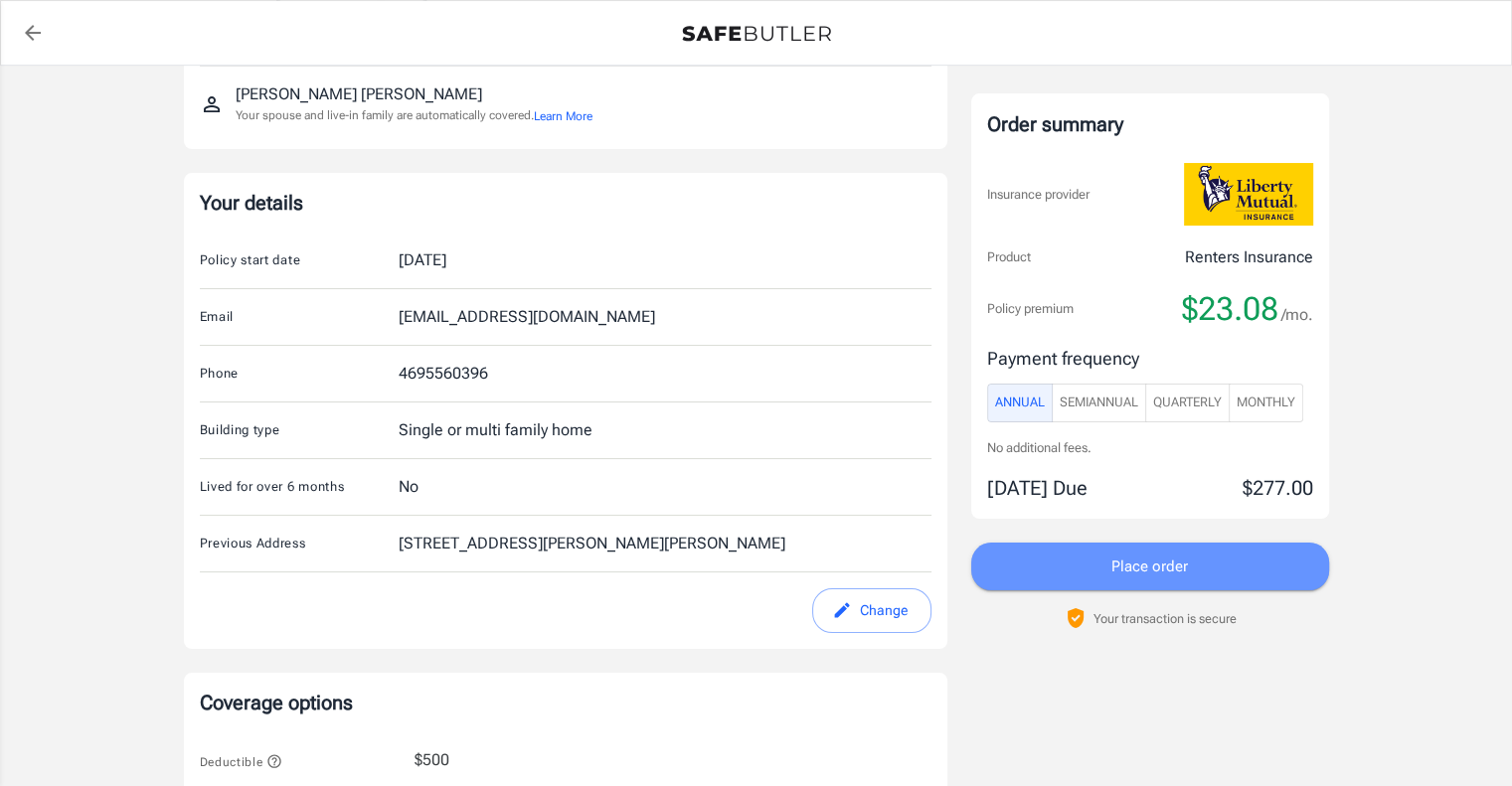 click on "Place order" at bounding box center [1149, 566] 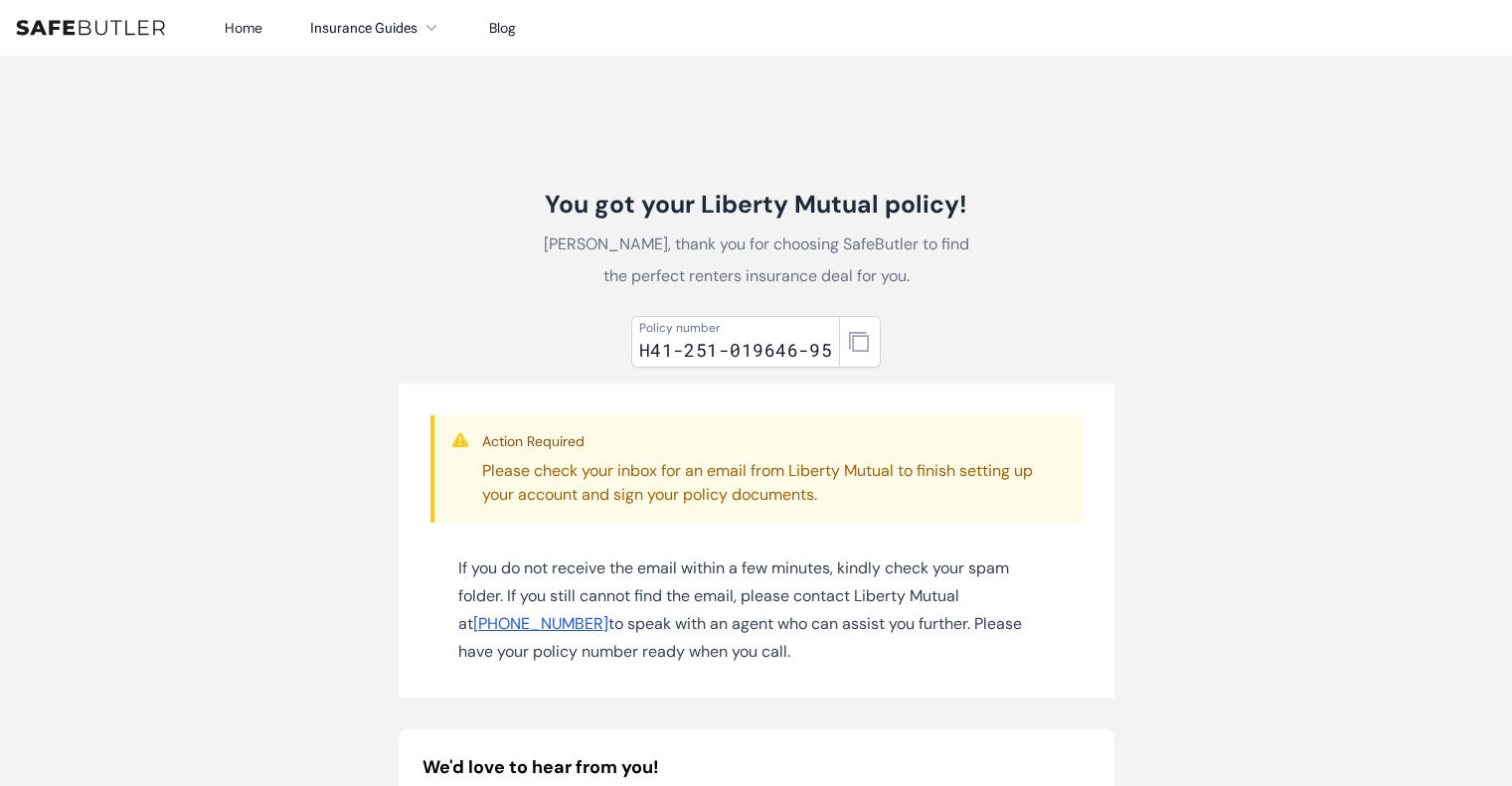 scroll, scrollTop: 0, scrollLeft: 0, axis: both 